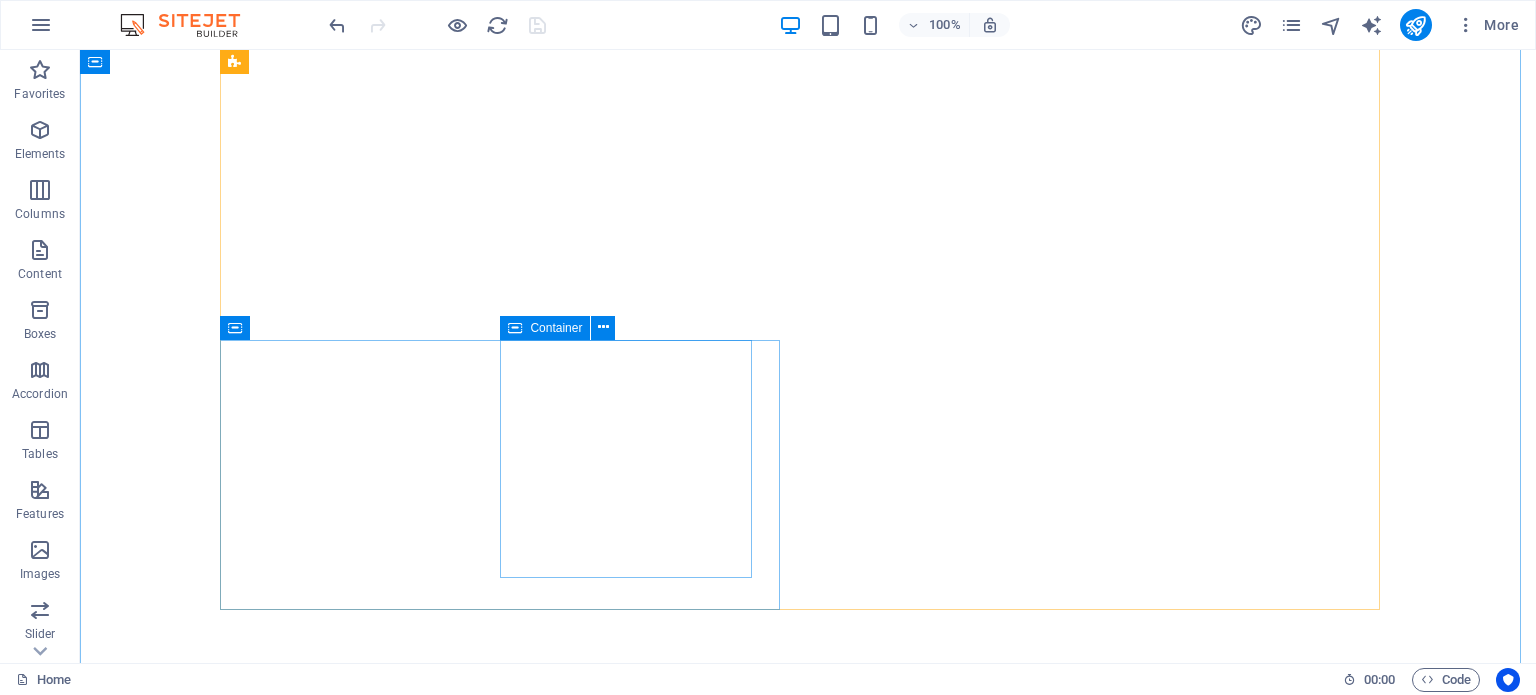scroll, scrollTop: 0, scrollLeft: 0, axis: both 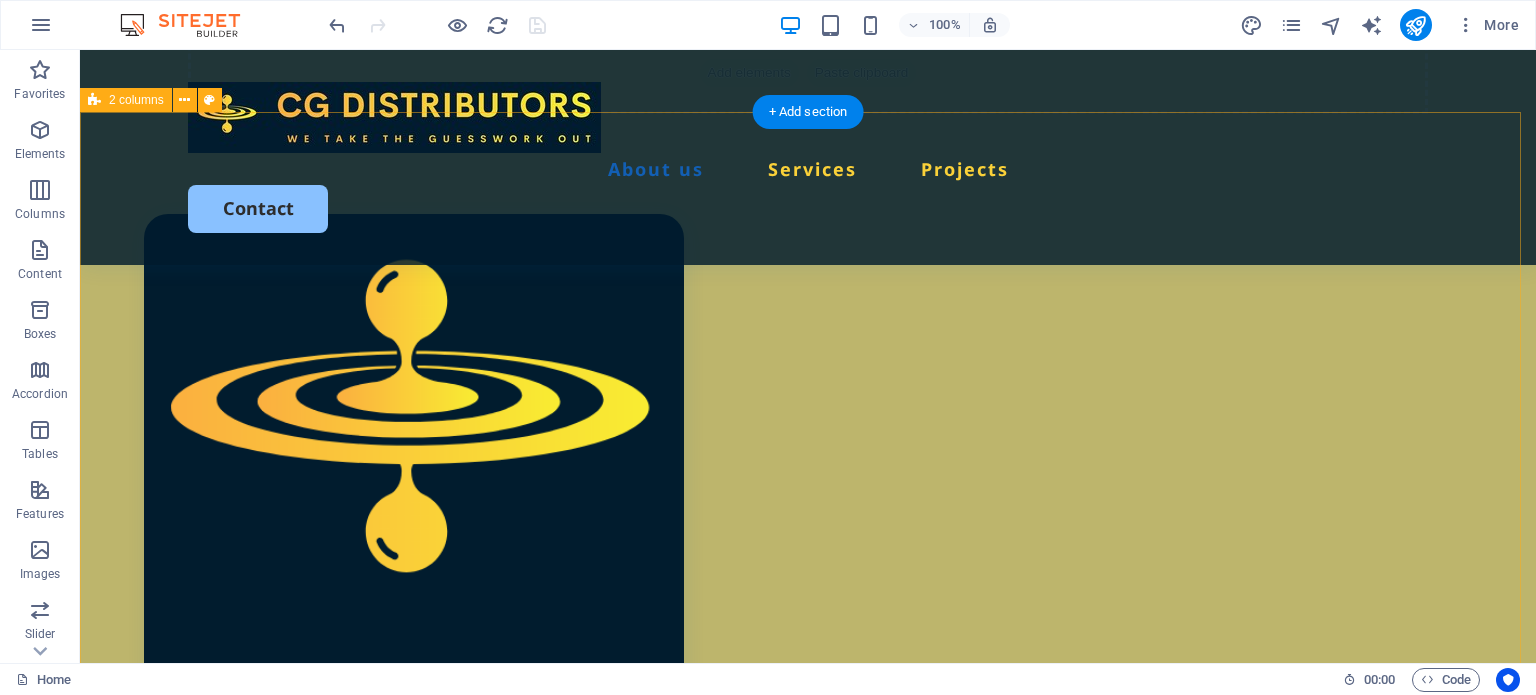 click on "Beyond the Surface Like a drop of water hitting a still pond, our logo reflects the unseen challenges in global sourcing—ripples that go far beyond the surface. At CG Distributors, we help you navigate those unknowns with clarity, confidence, and control. Backed by a trusted network of vetted suppliers and up-to-date market insights, we turn sourcing into strategy. It’s not just about finding a product—it’s about building a reliable, adaptable supply chain that moves with your business. Let’s turn uncertainty into opportunity" at bounding box center [808, 698] 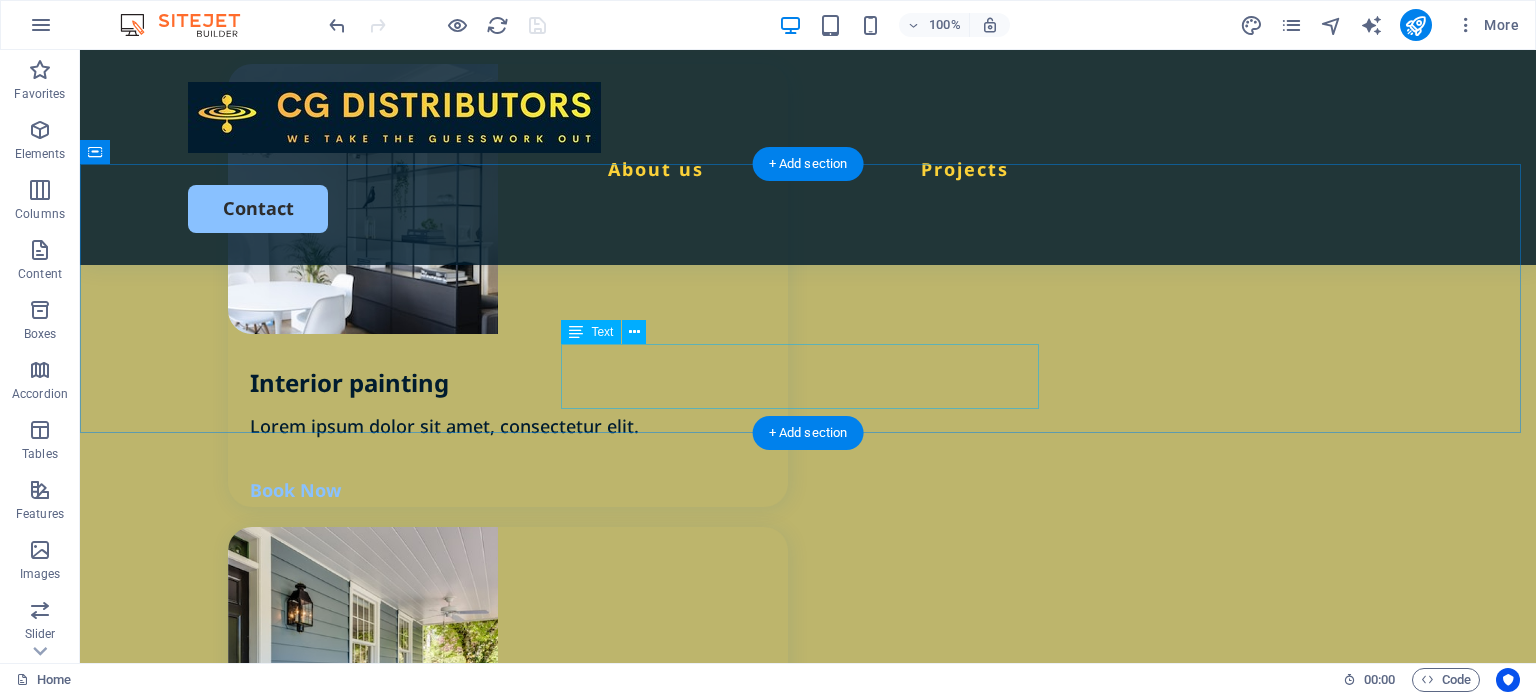 scroll, scrollTop: 2348, scrollLeft: 0, axis: vertical 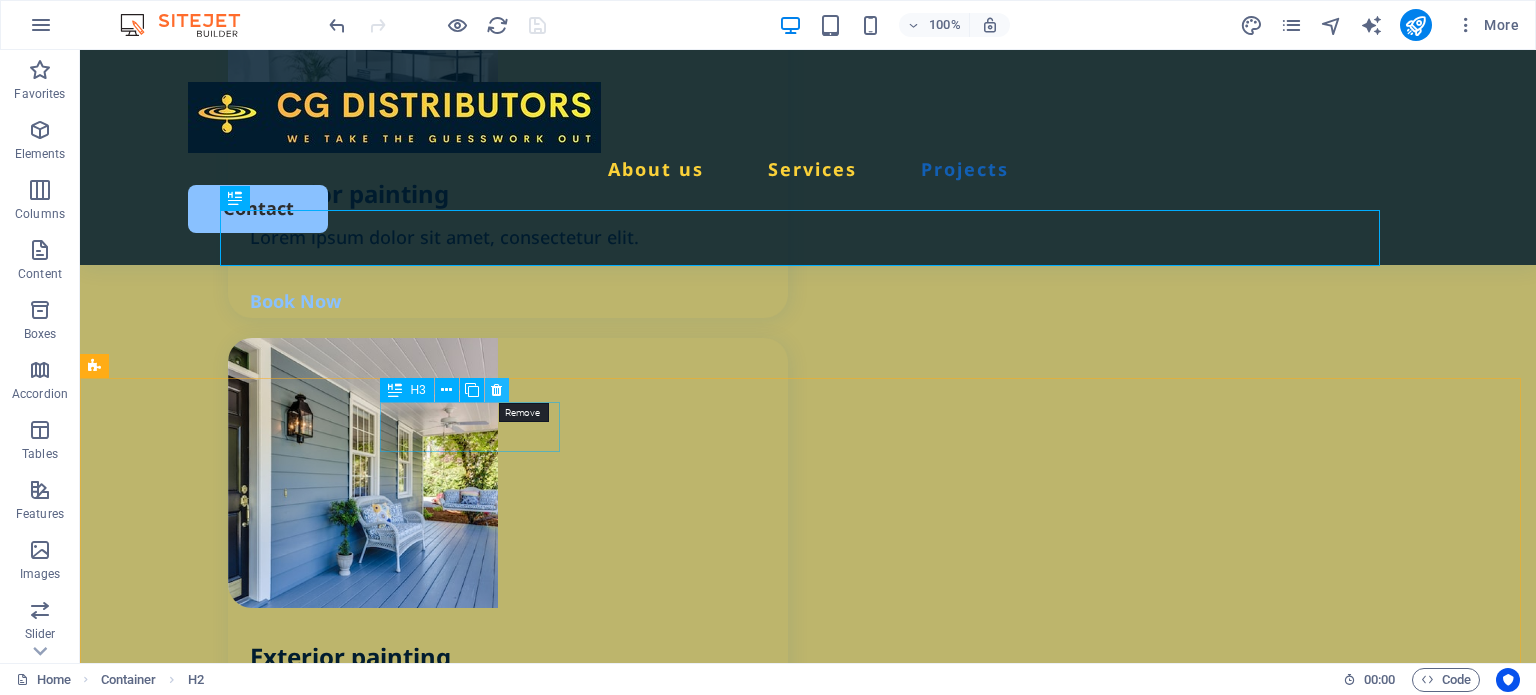 click at bounding box center [496, 390] 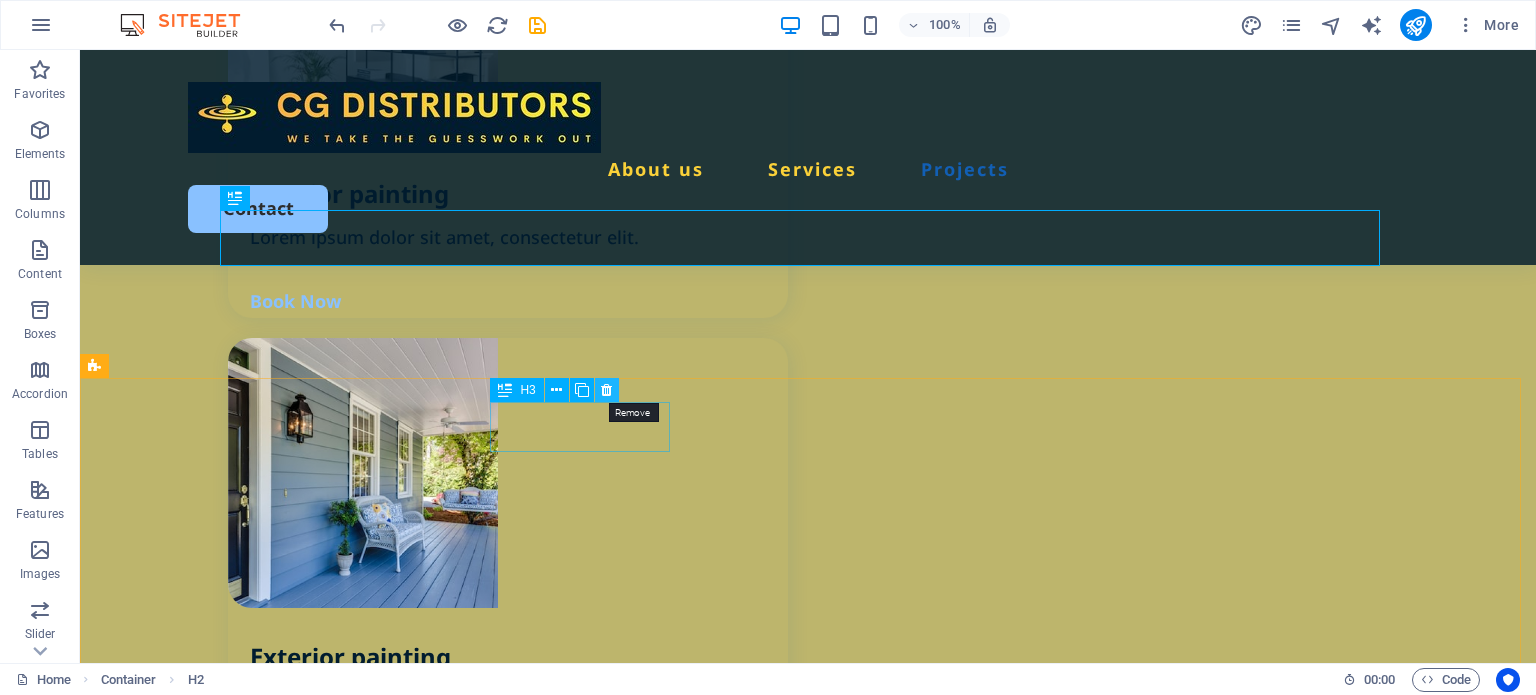 drag, startPoint x: 606, startPoint y: 395, endPoint x: 527, endPoint y: 345, distance: 93.49332 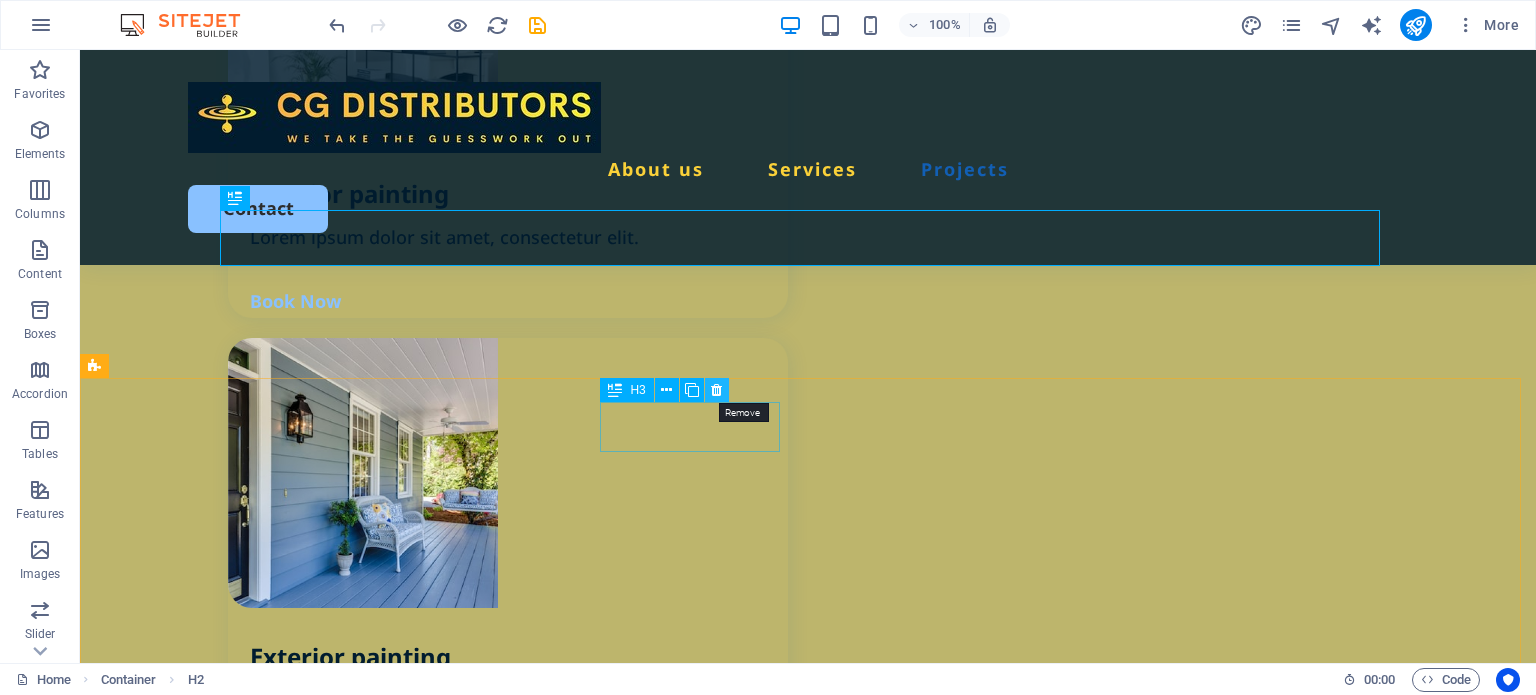 click at bounding box center (716, 390) 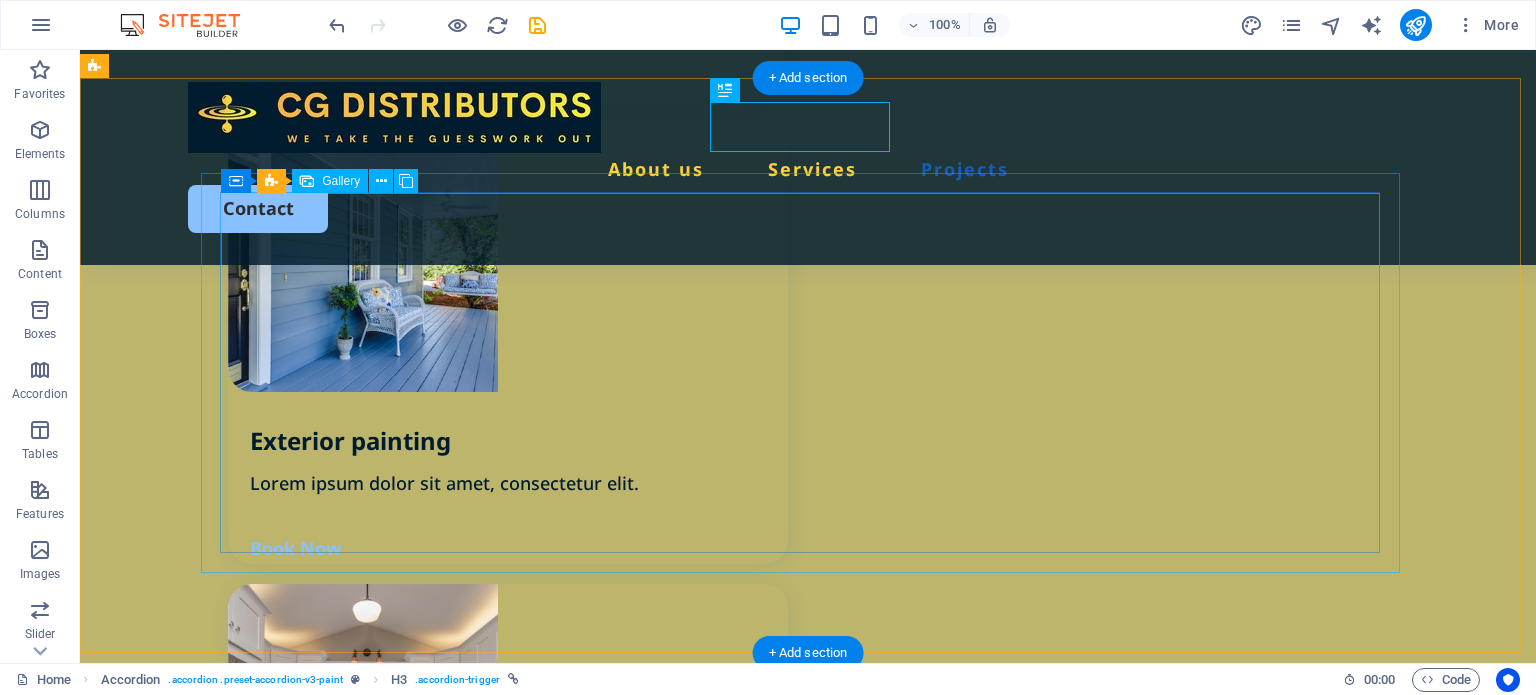 scroll, scrollTop: 2648, scrollLeft: 0, axis: vertical 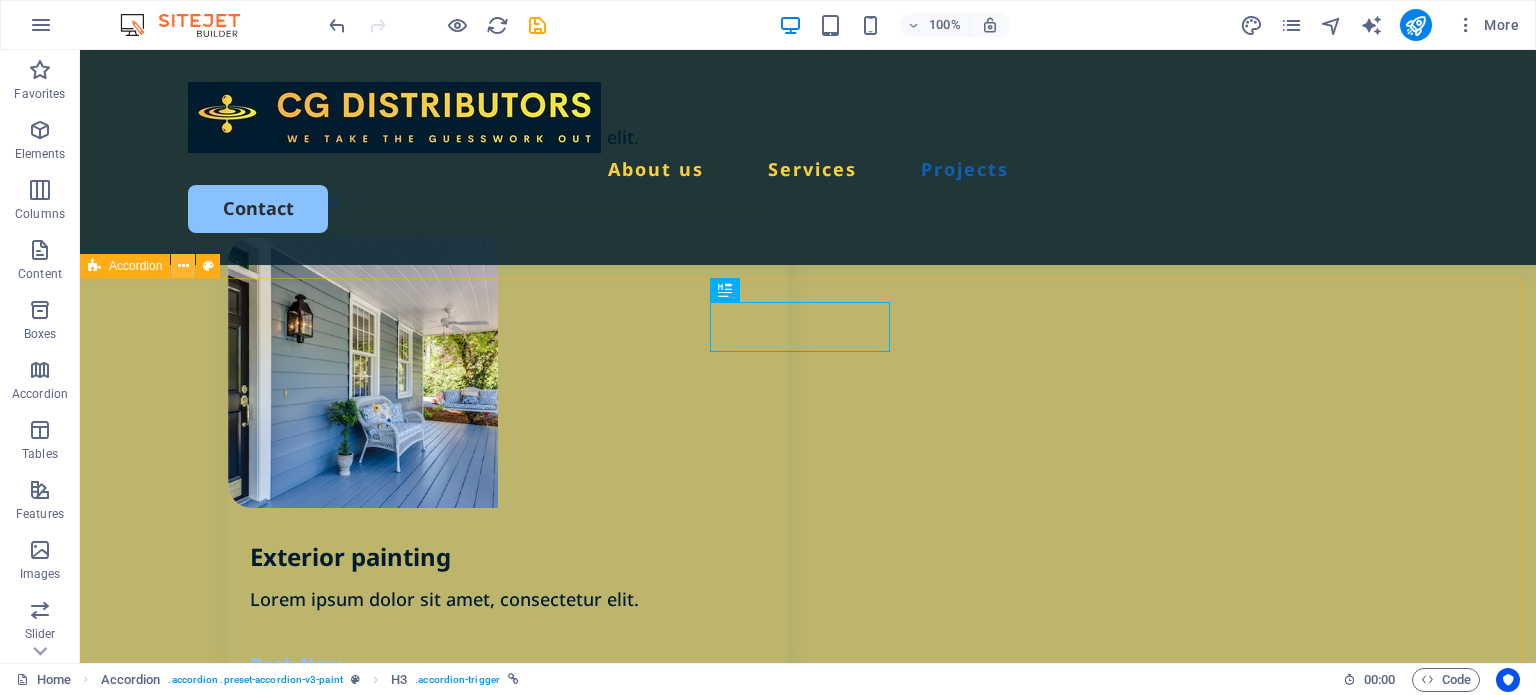 click at bounding box center (183, 266) 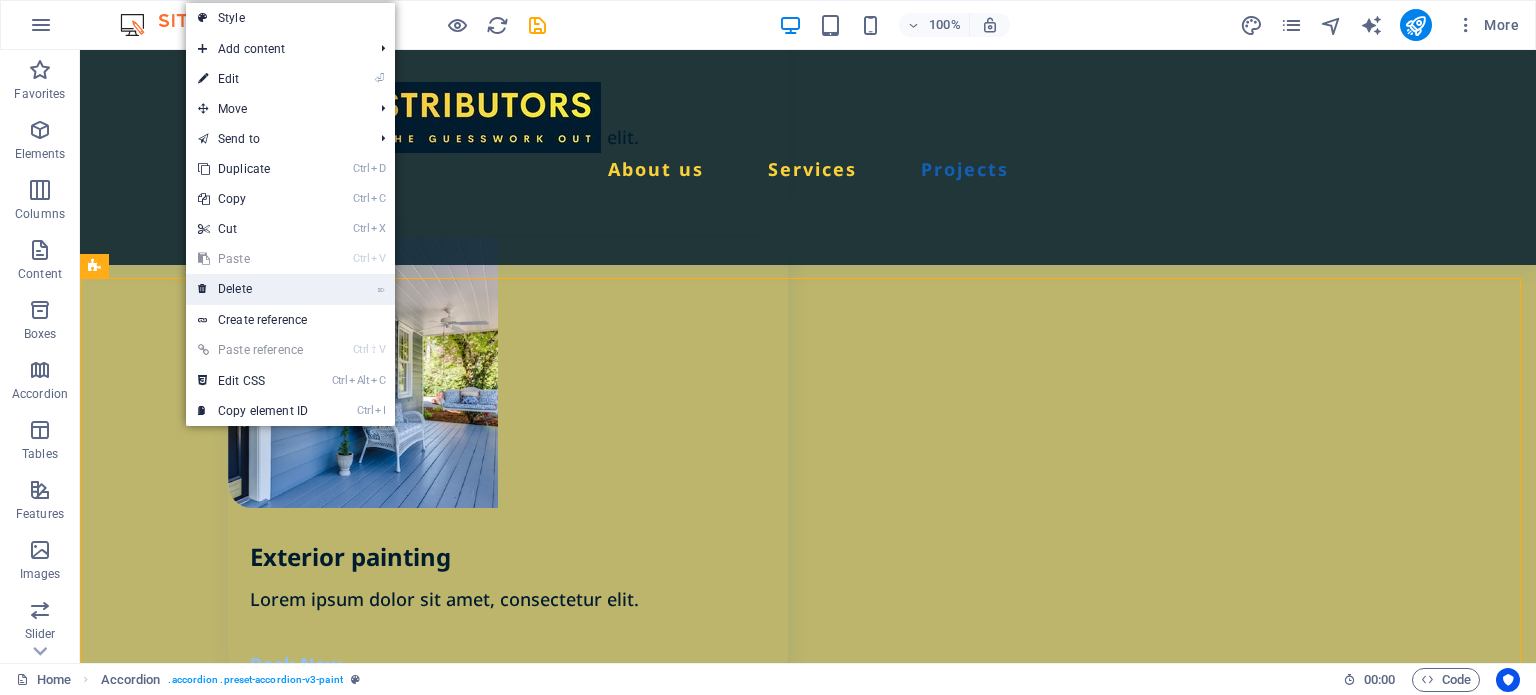click on "⌦  Delete" at bounding box center [253, 289] 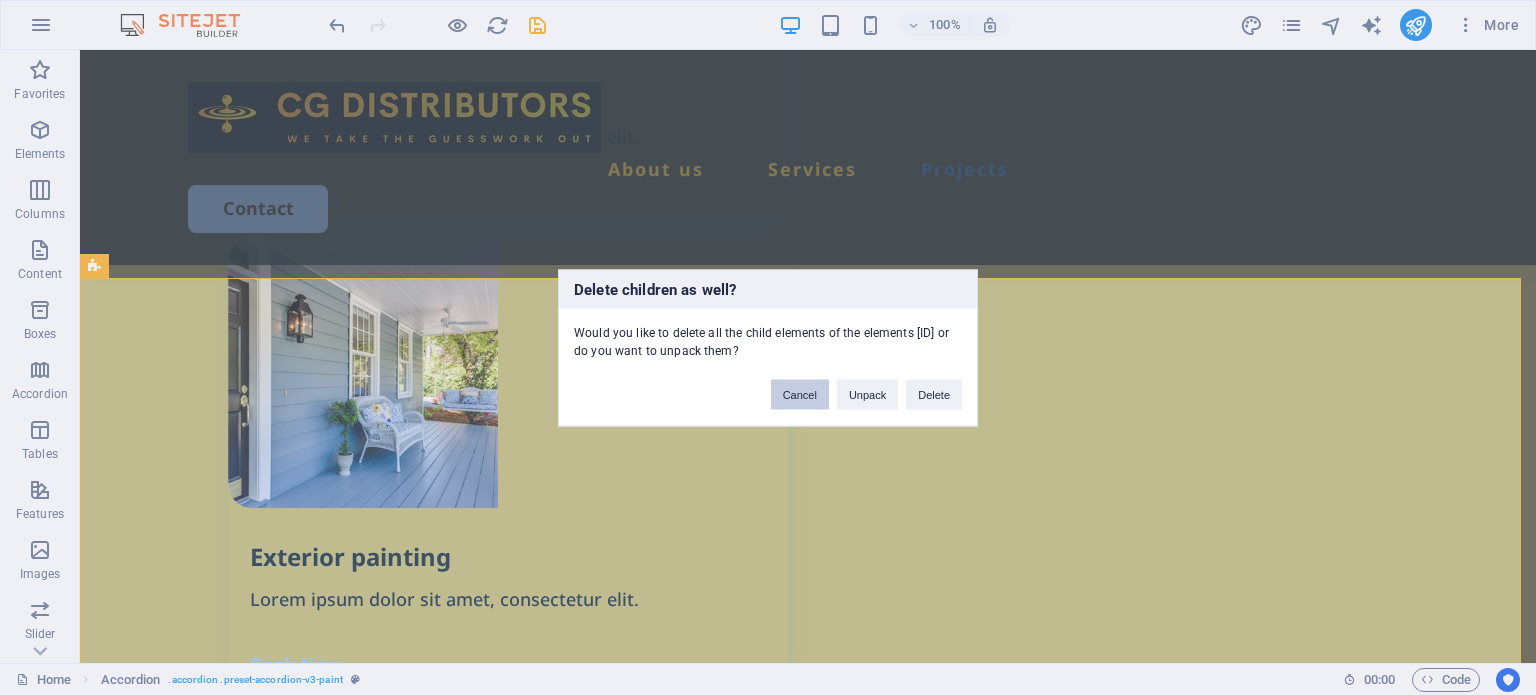 click on "Cancel" at bounding box center (800, 394) 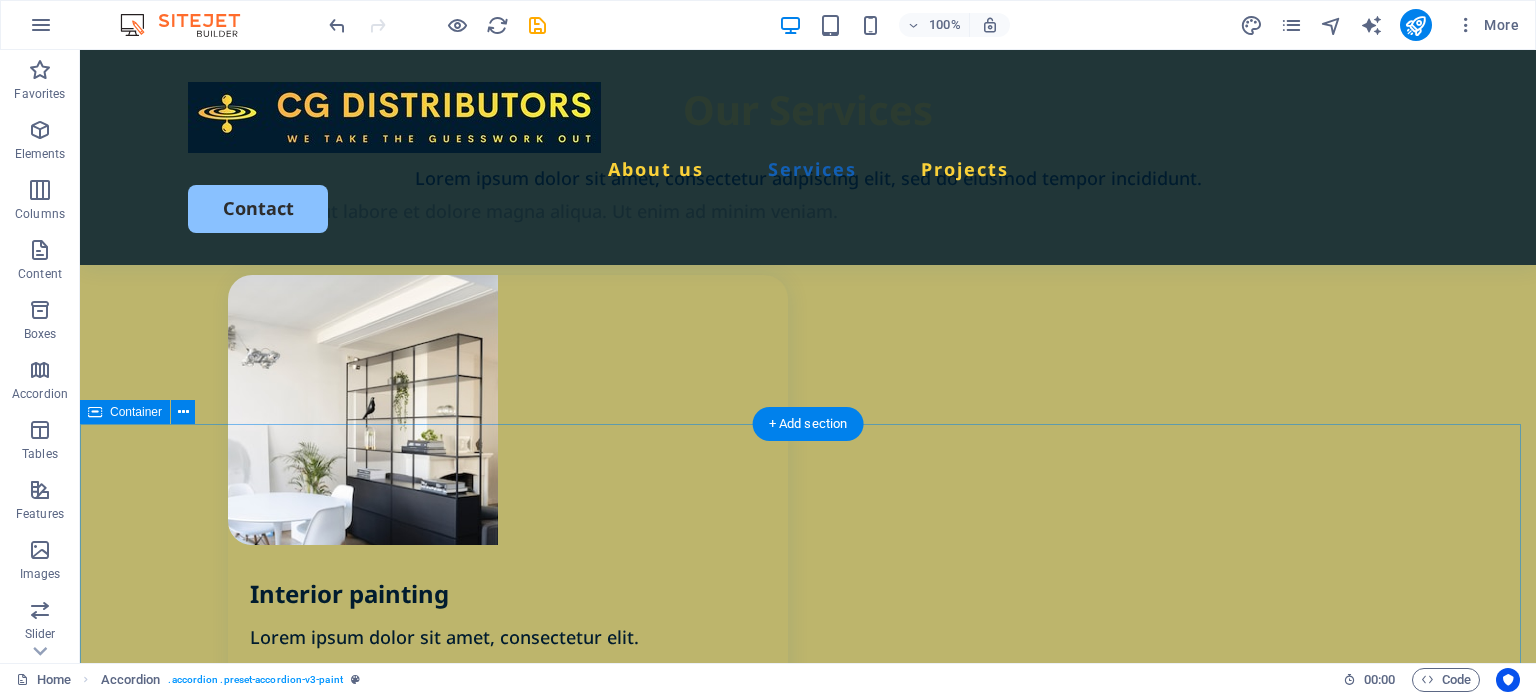 scroll, scrollTop: 2448, scrollLeft: 0, axis: vertical 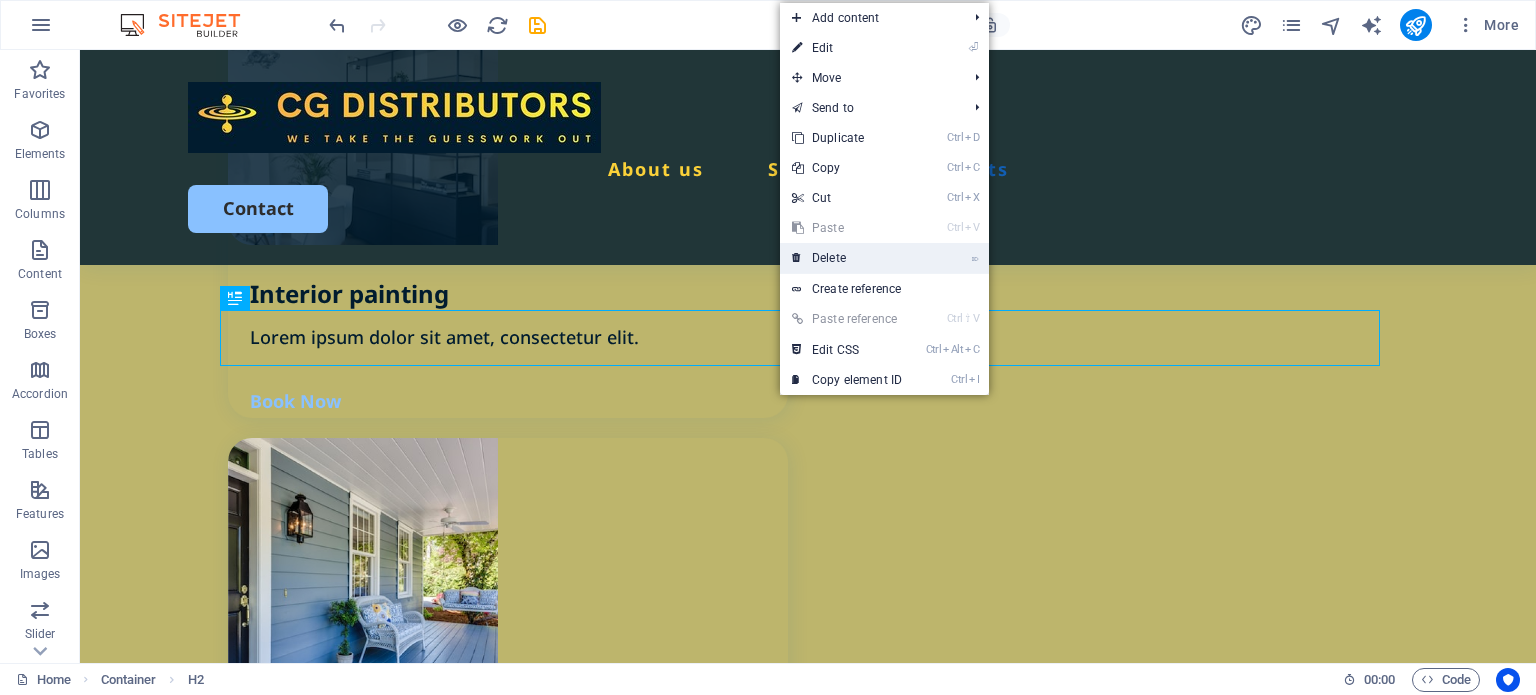 click on "⌦  Delete" at bounding box center [847, 258] 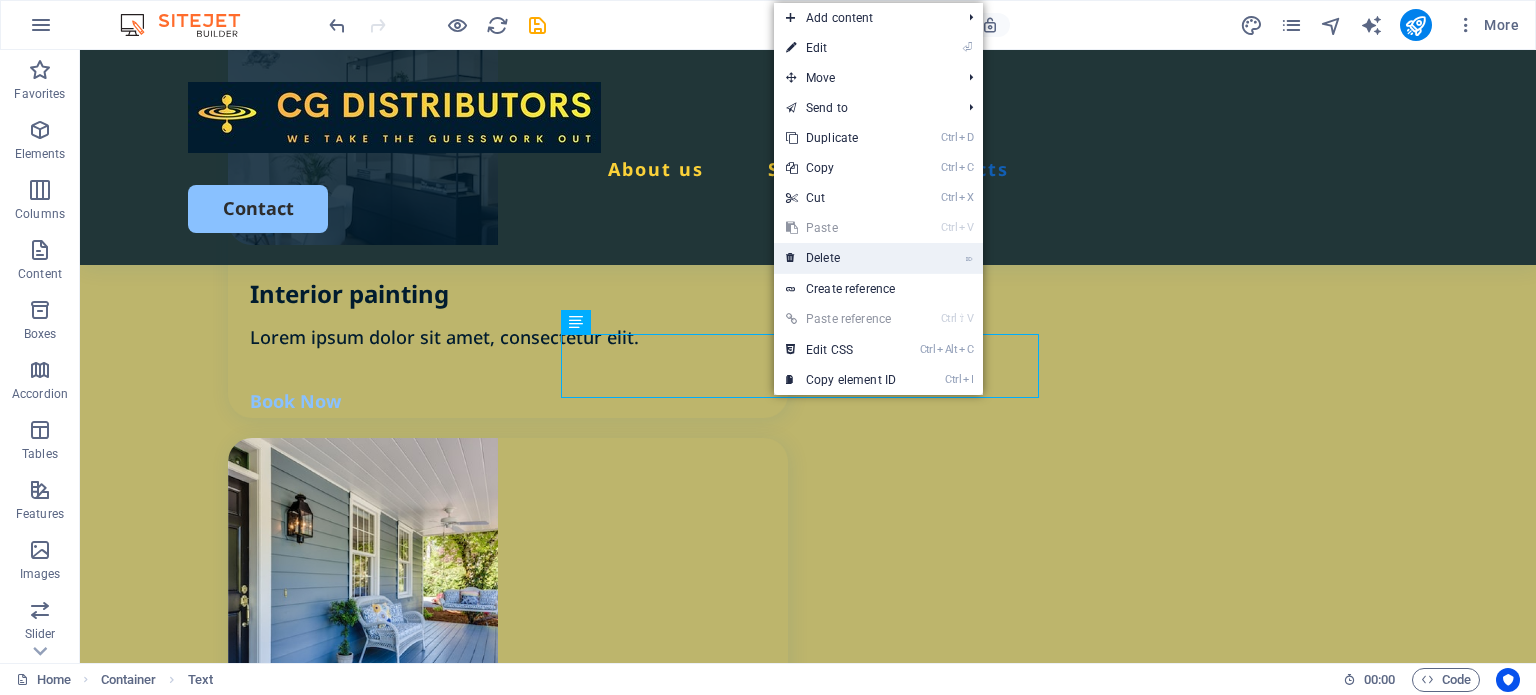 click on "⌦  Delete" at bounding box center (841, 258) 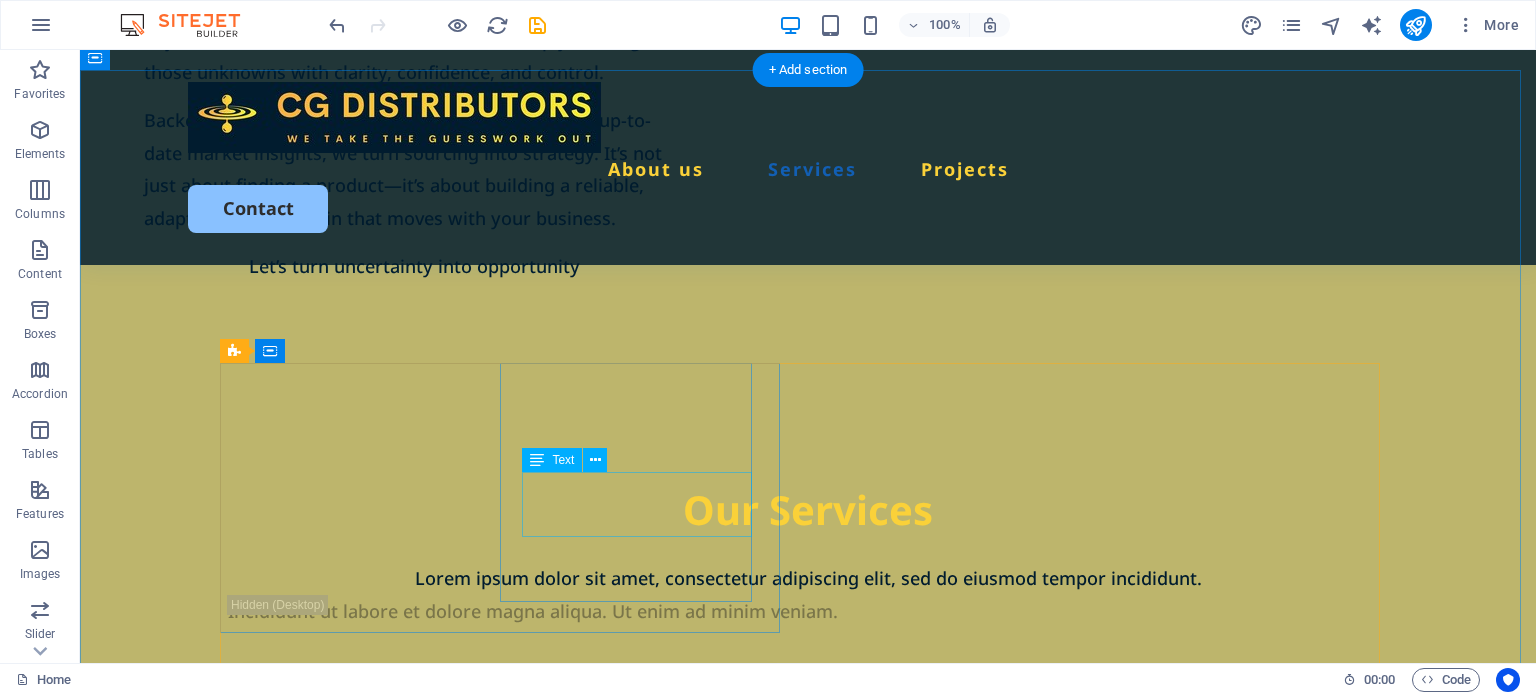 scroll, scrollTop: 1548, scrollLeft: 0, axis: vertical 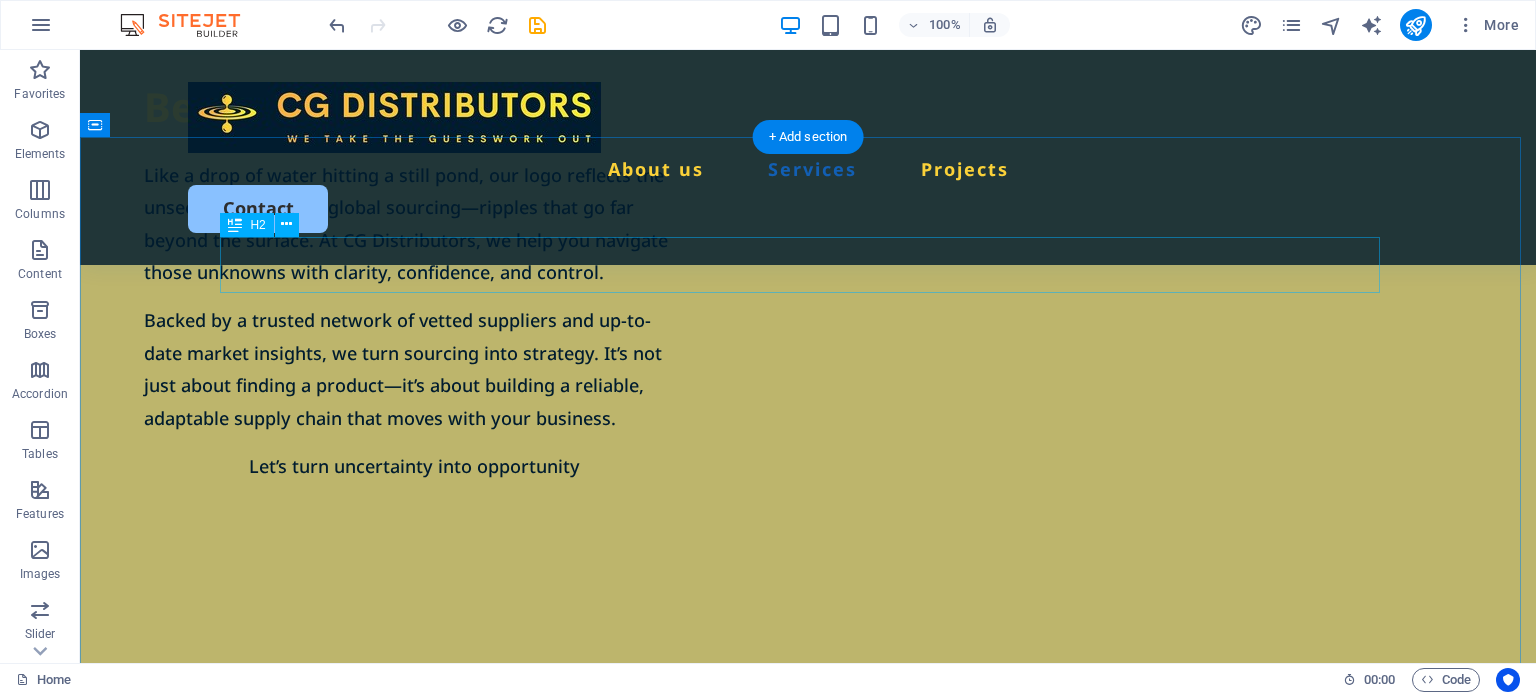 click on "Our Services" at bounding box center (808, 710) 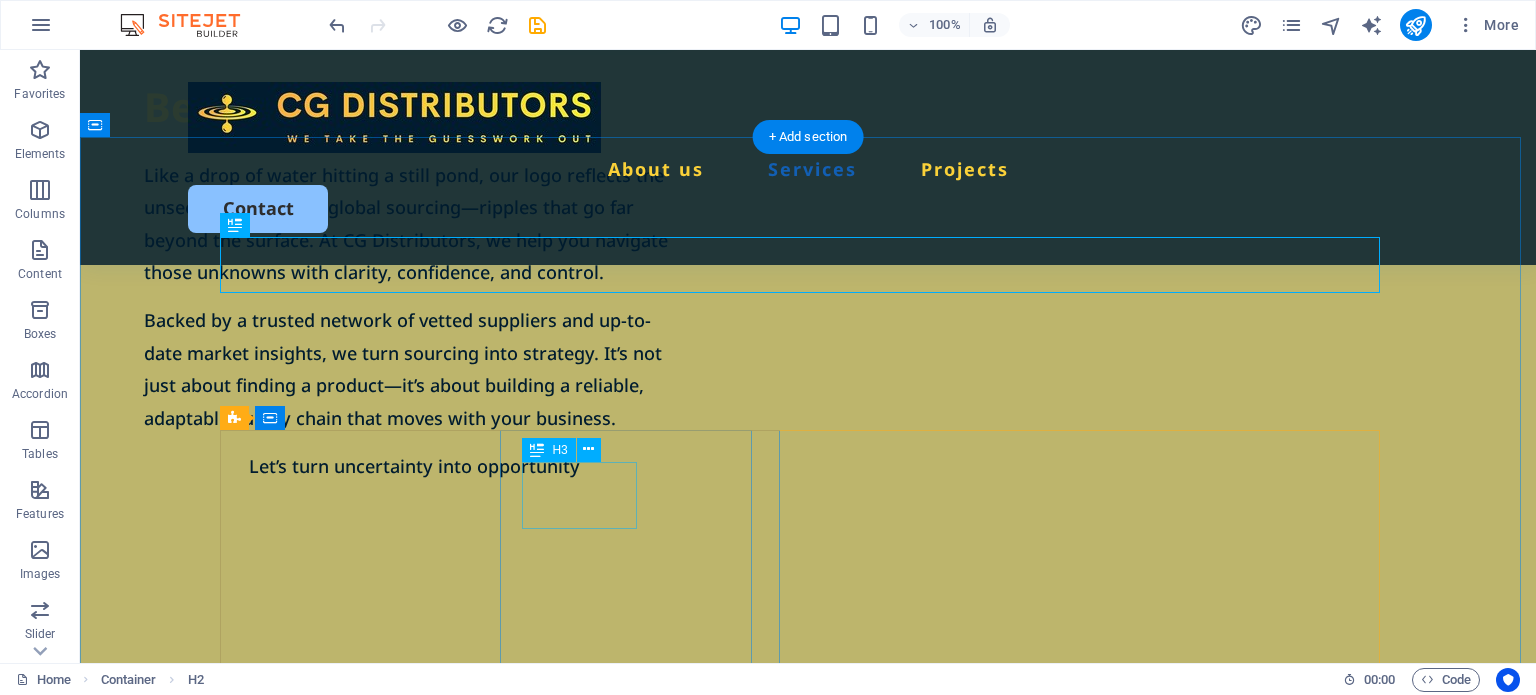 click on "Interior painting" at bounding box center (519, 1194) 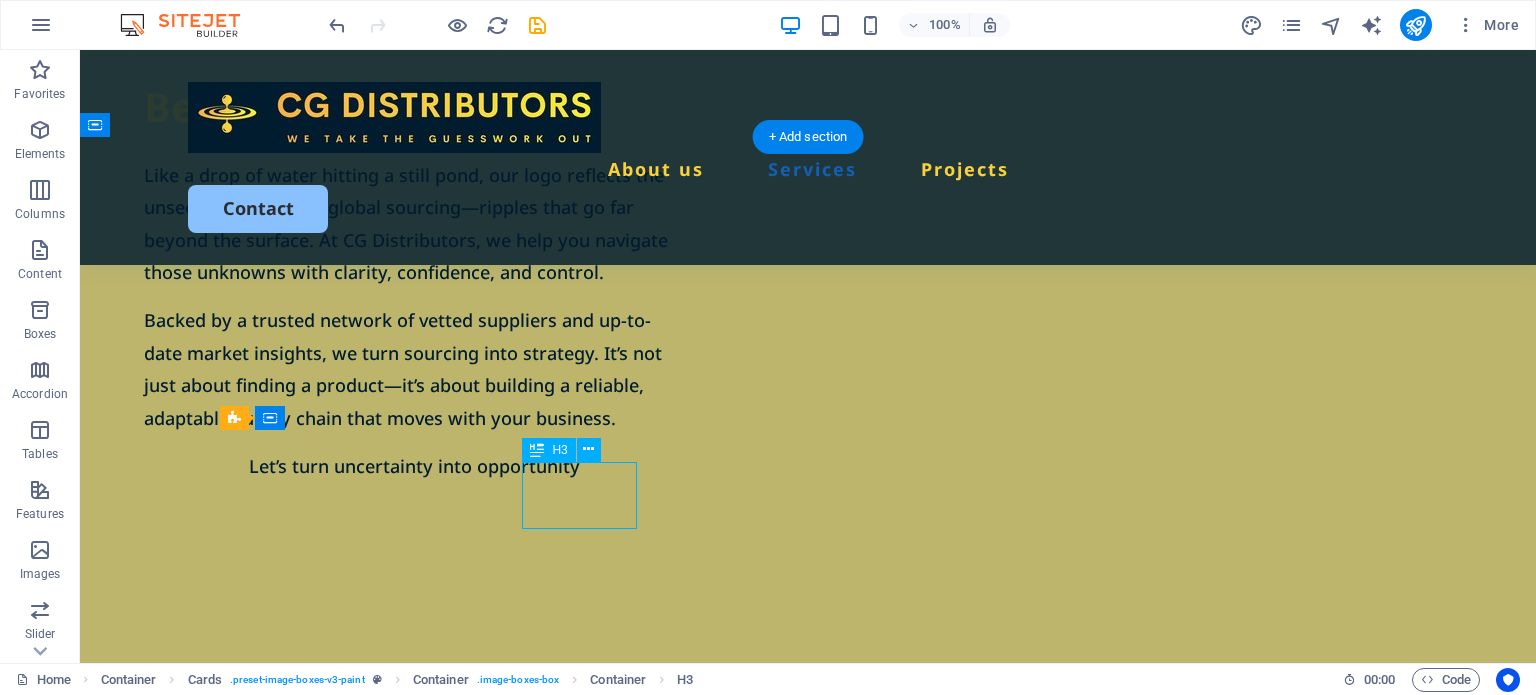 click on "Interior painting" at bounding box center [519, 1194] 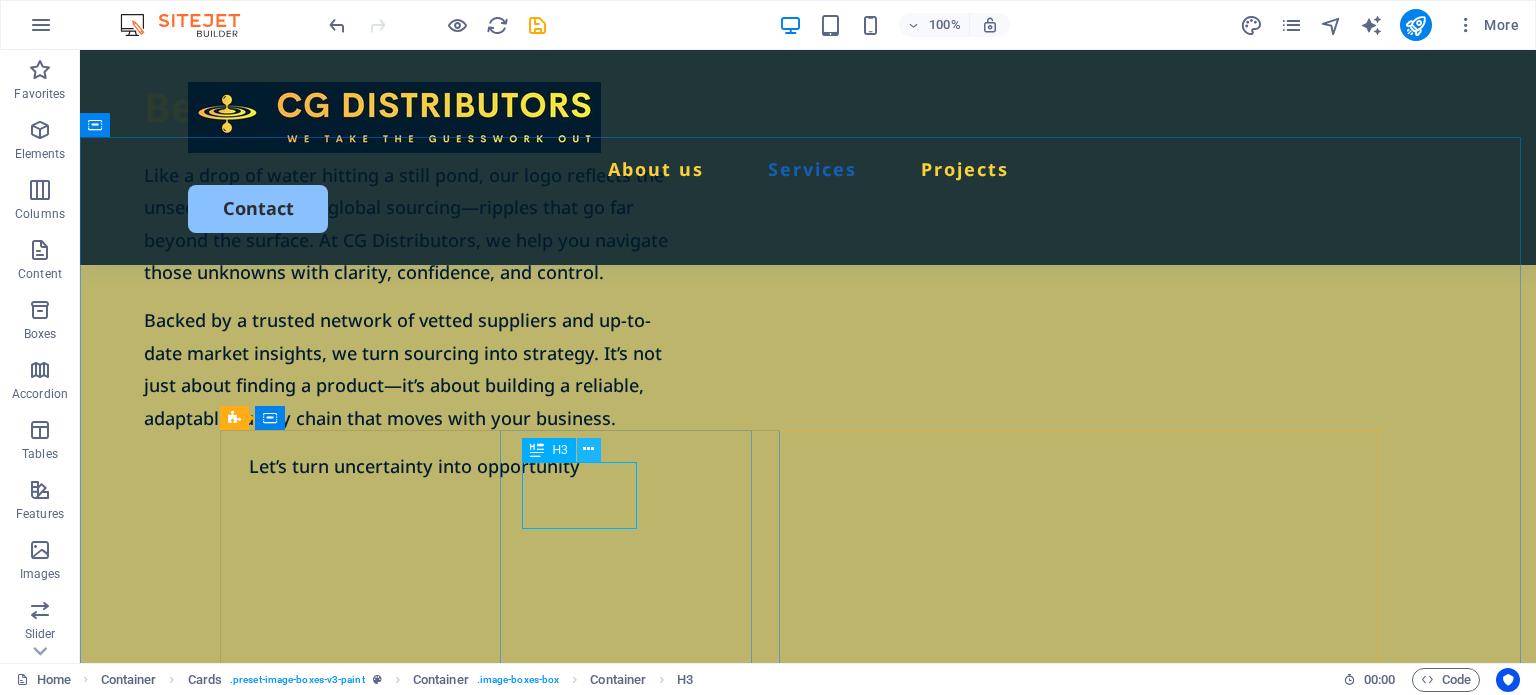 click at bounding box center (588, 449) 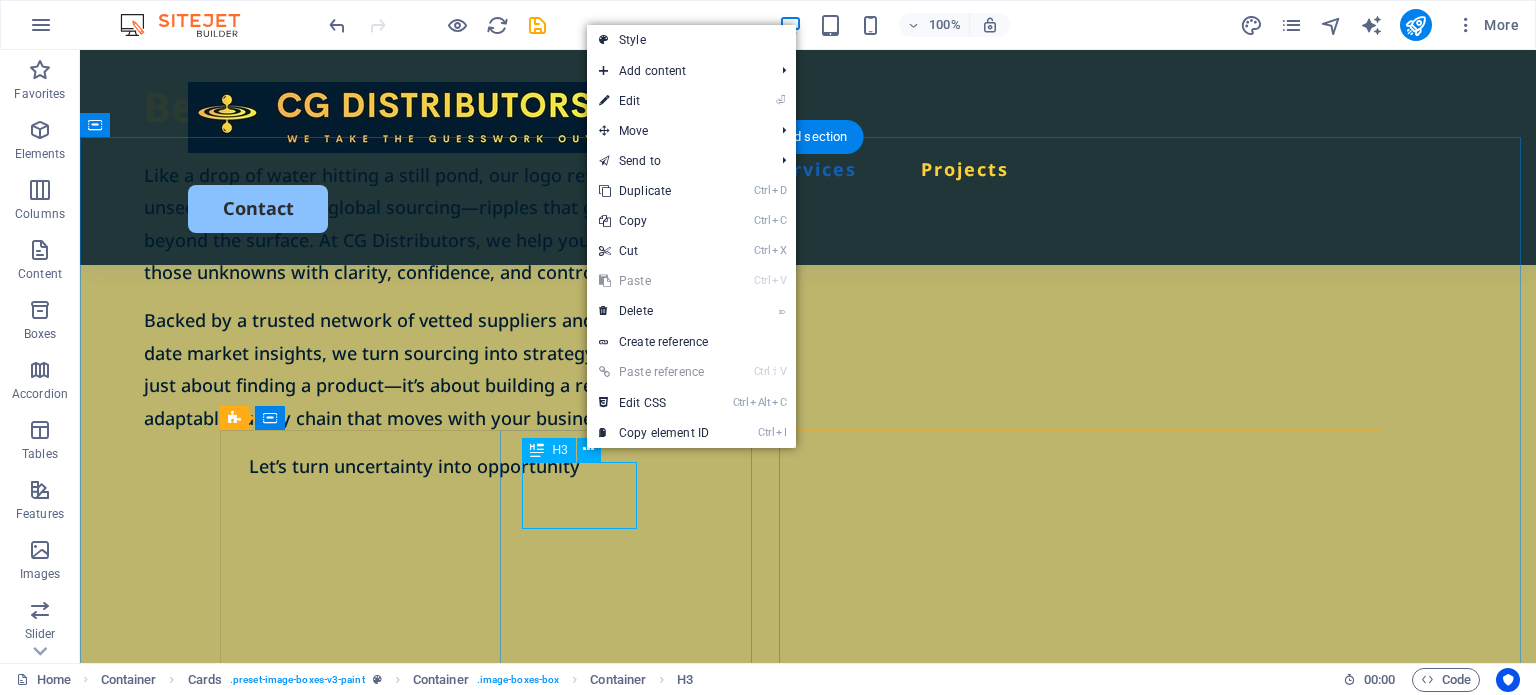 click on "Interior painting" at bounding box center [519, 1194] 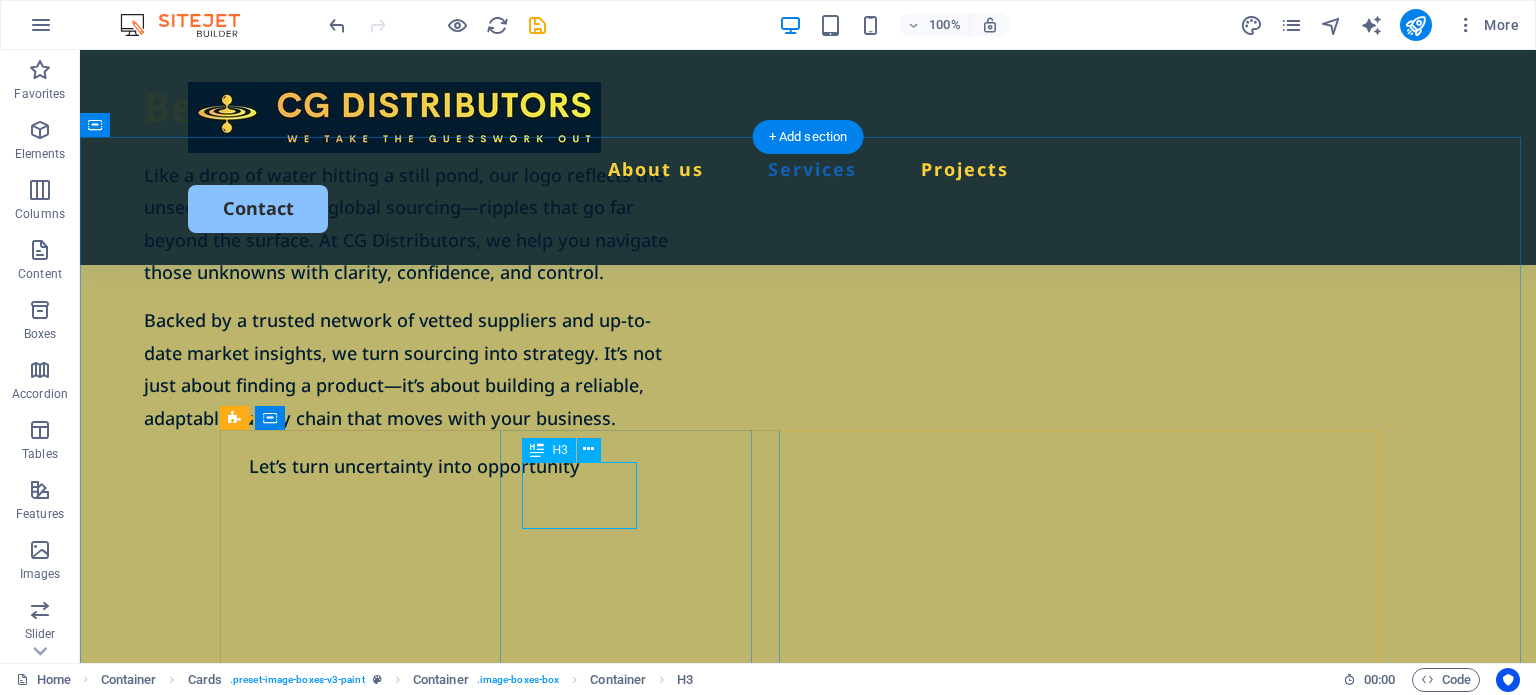 click on "Interior painting" at bounding box center (519, 1194) 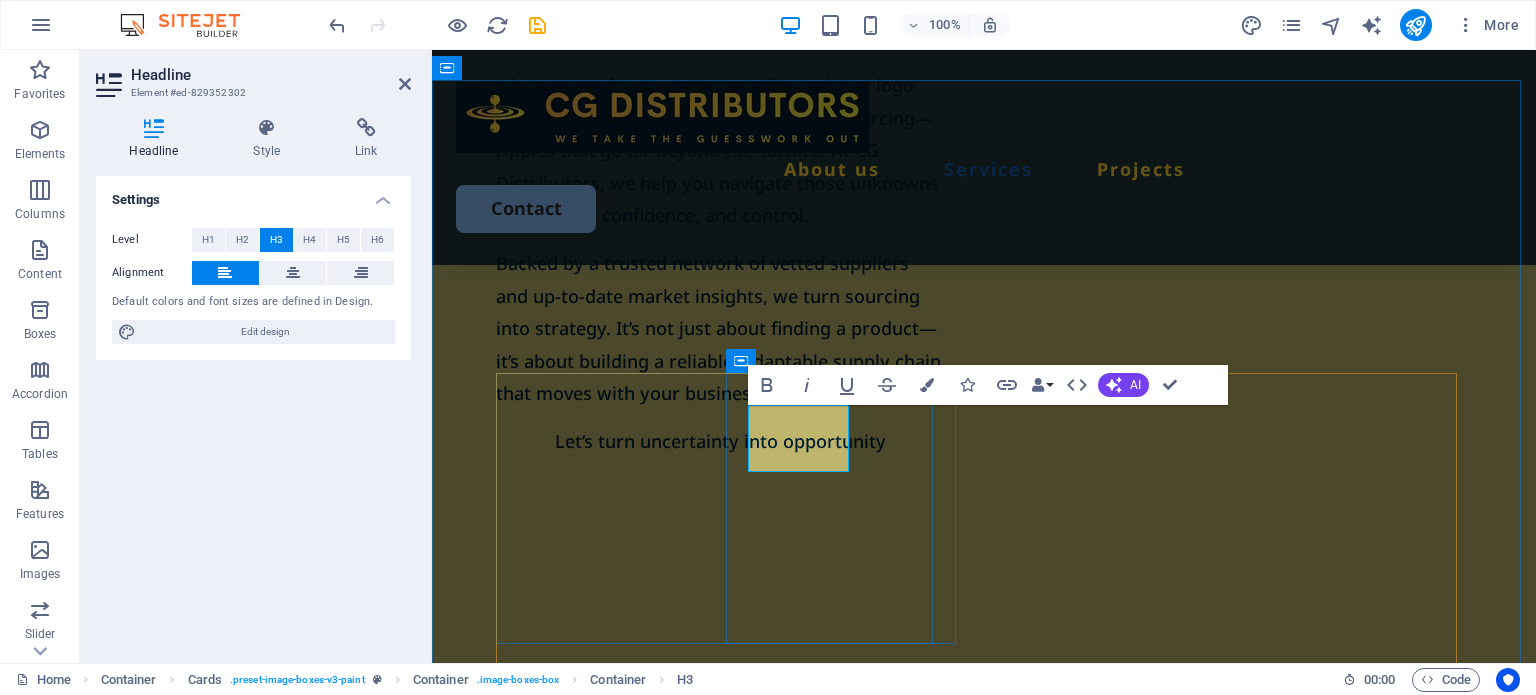 type 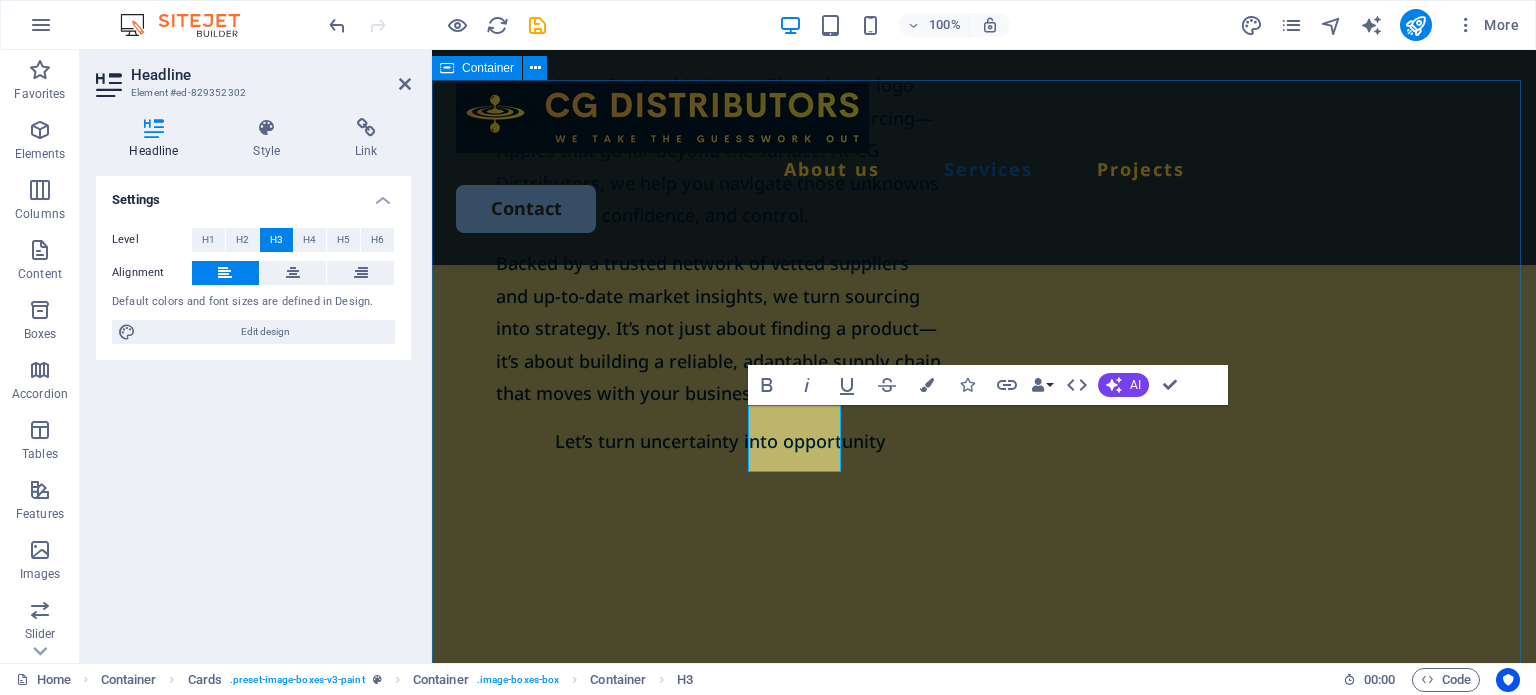 click on "Our Services Lorem ipsum dolor sit amet, consectetur adipiscing elit, sed do eiusmod tempor incididunt. Incididunt ut labore et dolore magna aliqua. Ut enim ad minim veniam. Step One Lorem ipsum dolor sit amet, consectetur elit. Book Now Exterior painting Lorem ipsum dolor sit amet, consectetur elit. Book Now Cabinet painting Lorem ipsum dolor sit amet, consectetur elit. Book Now Commercial painting Lorem ipsum dolor sit amet, consectetur elit. Book Now" at bounding box center (984, 1669) 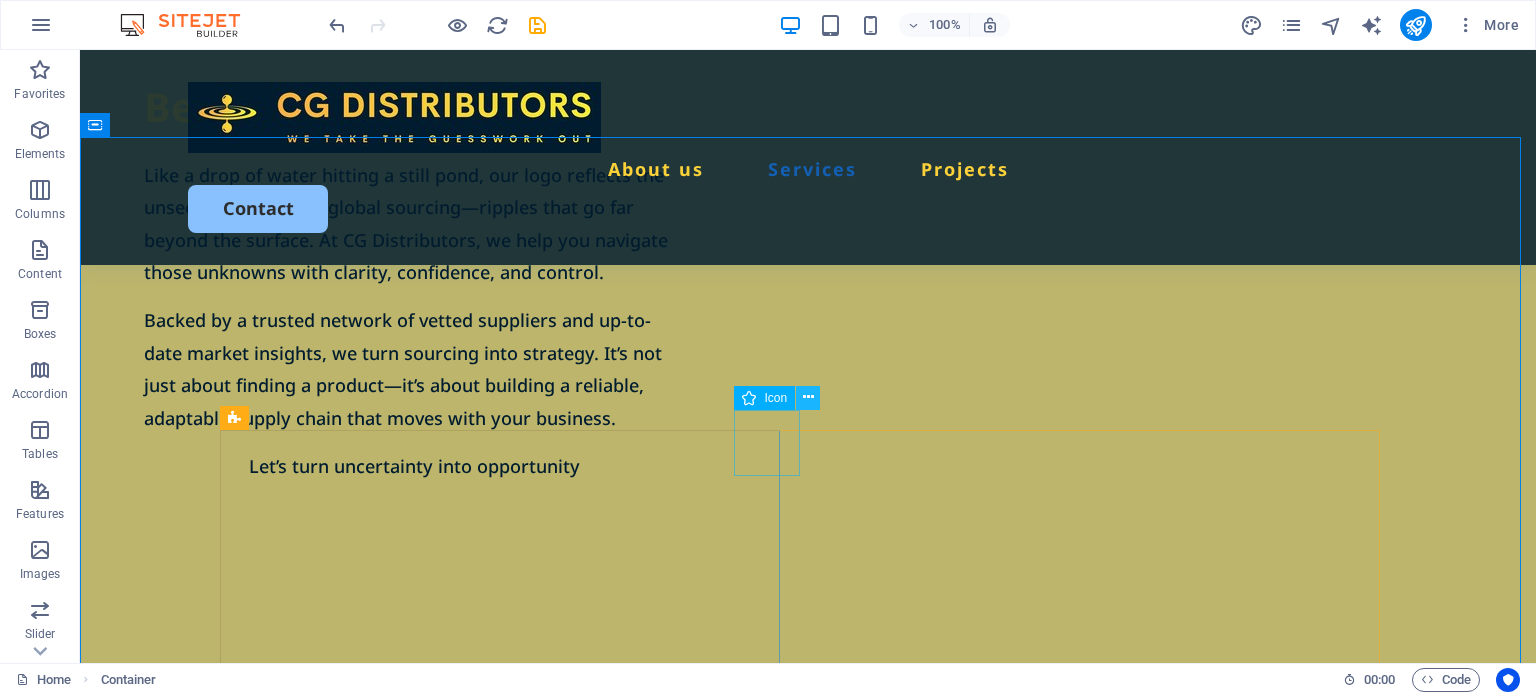 click at bounding box center (808, 398) 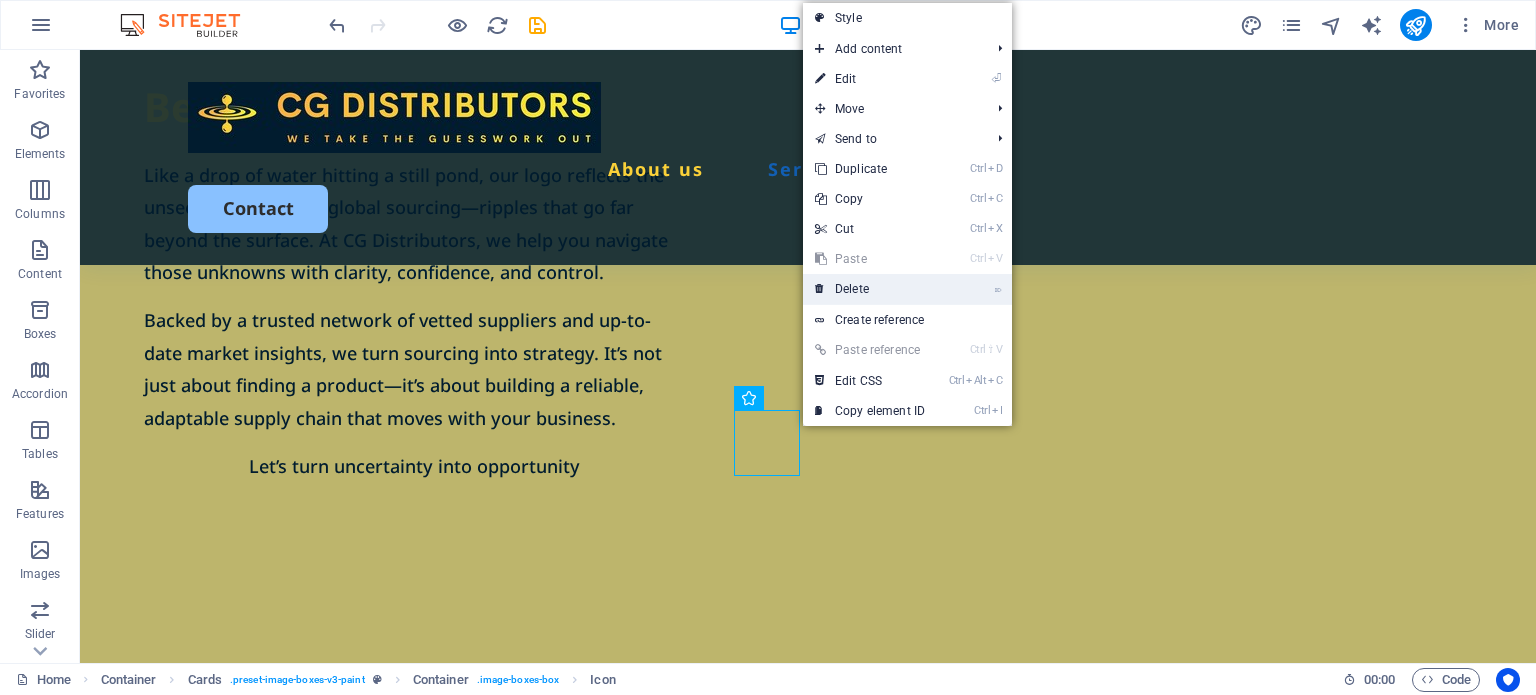 click on "⌦  Delete" at bounding box center [870, 289] 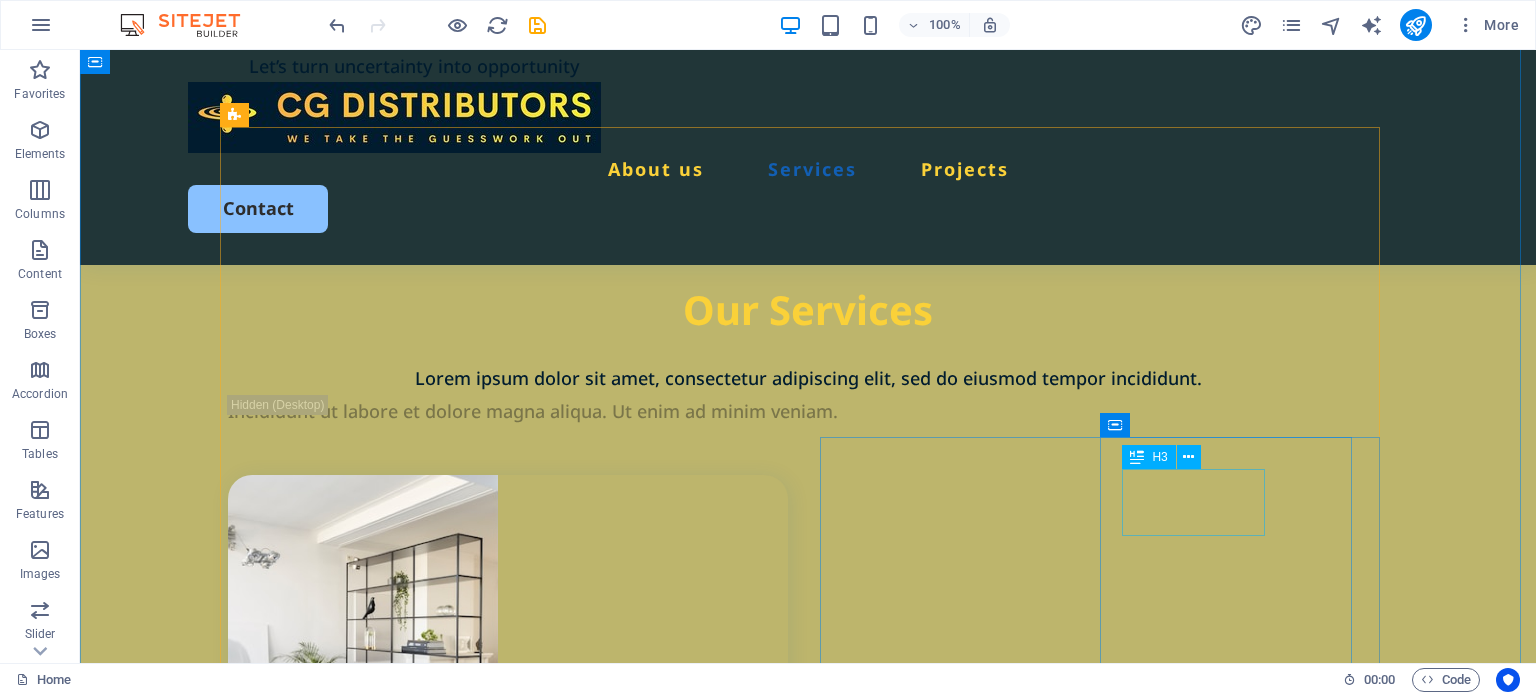 scroll, scrollTop: 1648, scrollLeft: 0, axis: vertical 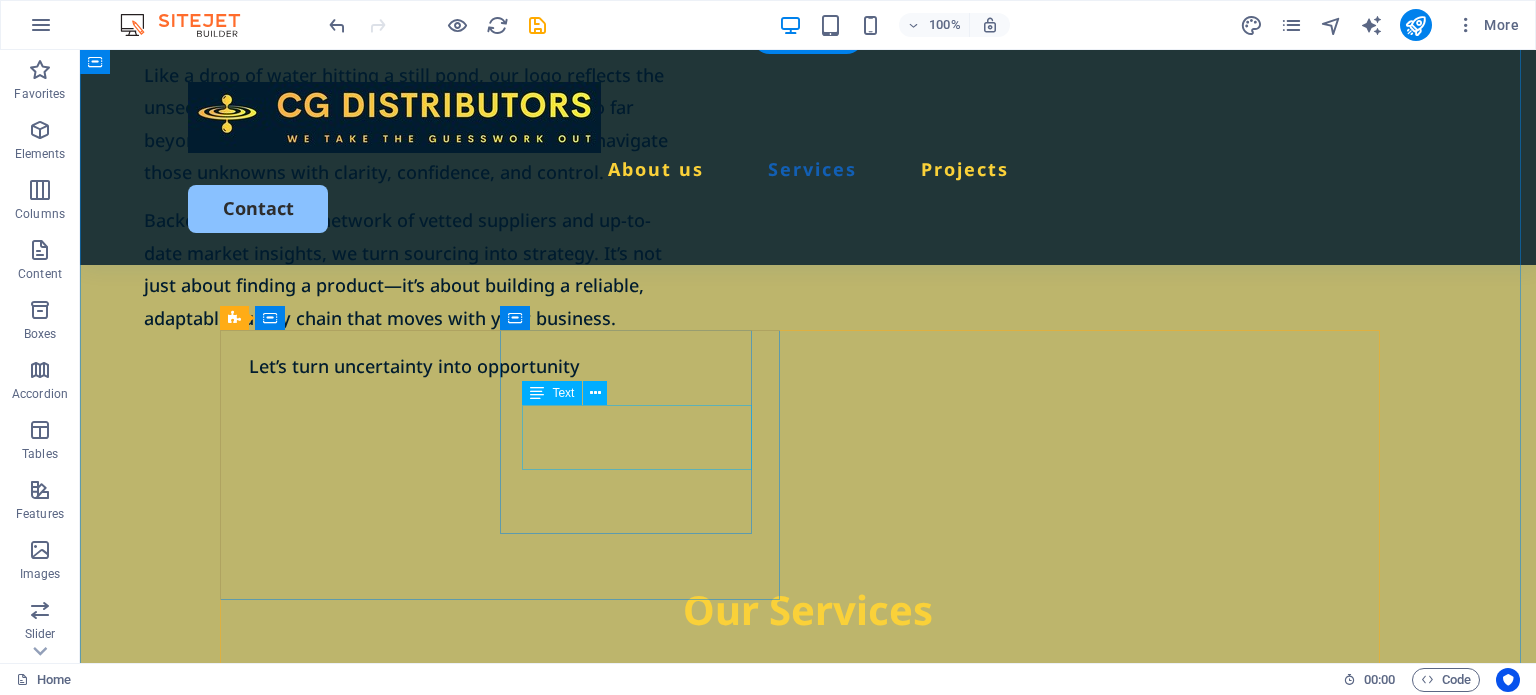 click on "Lorem ipsum dolor sit amet, consectetur elit." at bounding box center [519, 1137] 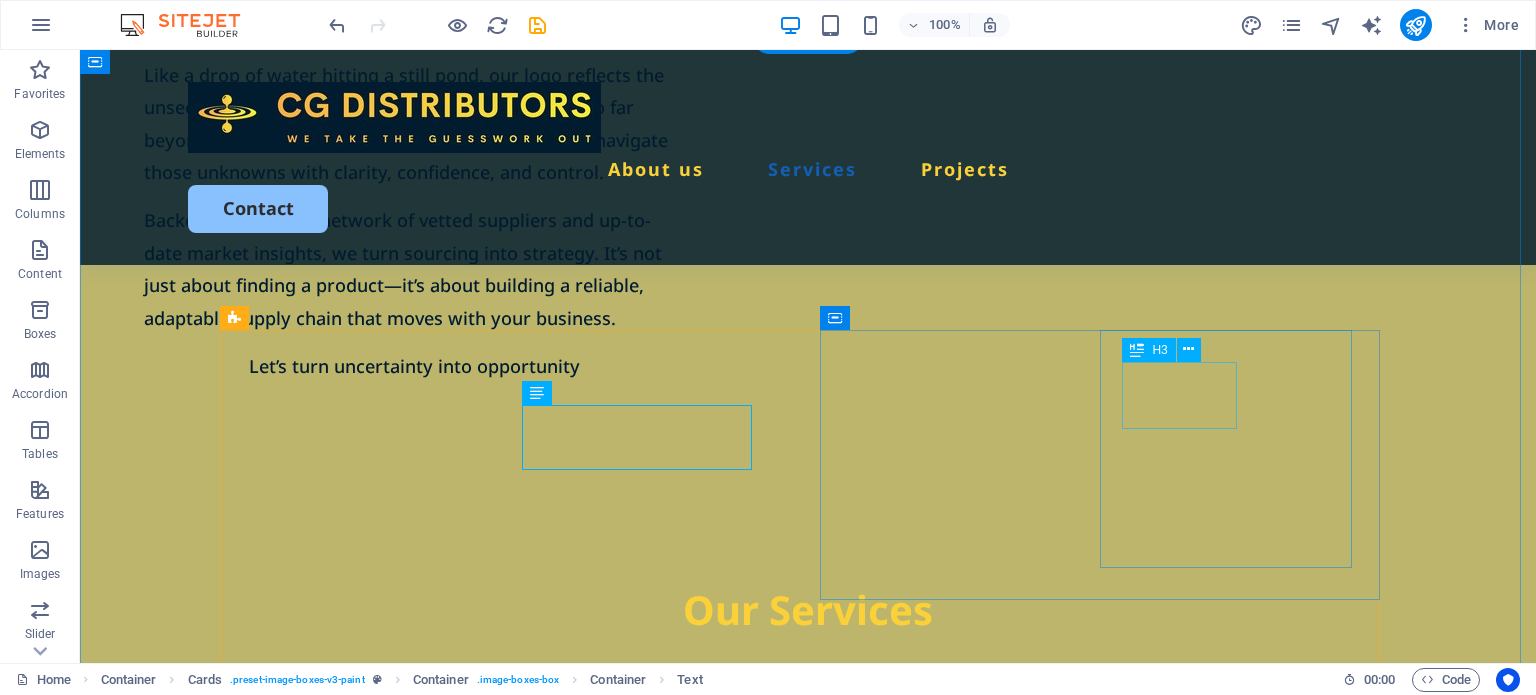 click on "Exterior painting" at bounding box center (519, 1557) 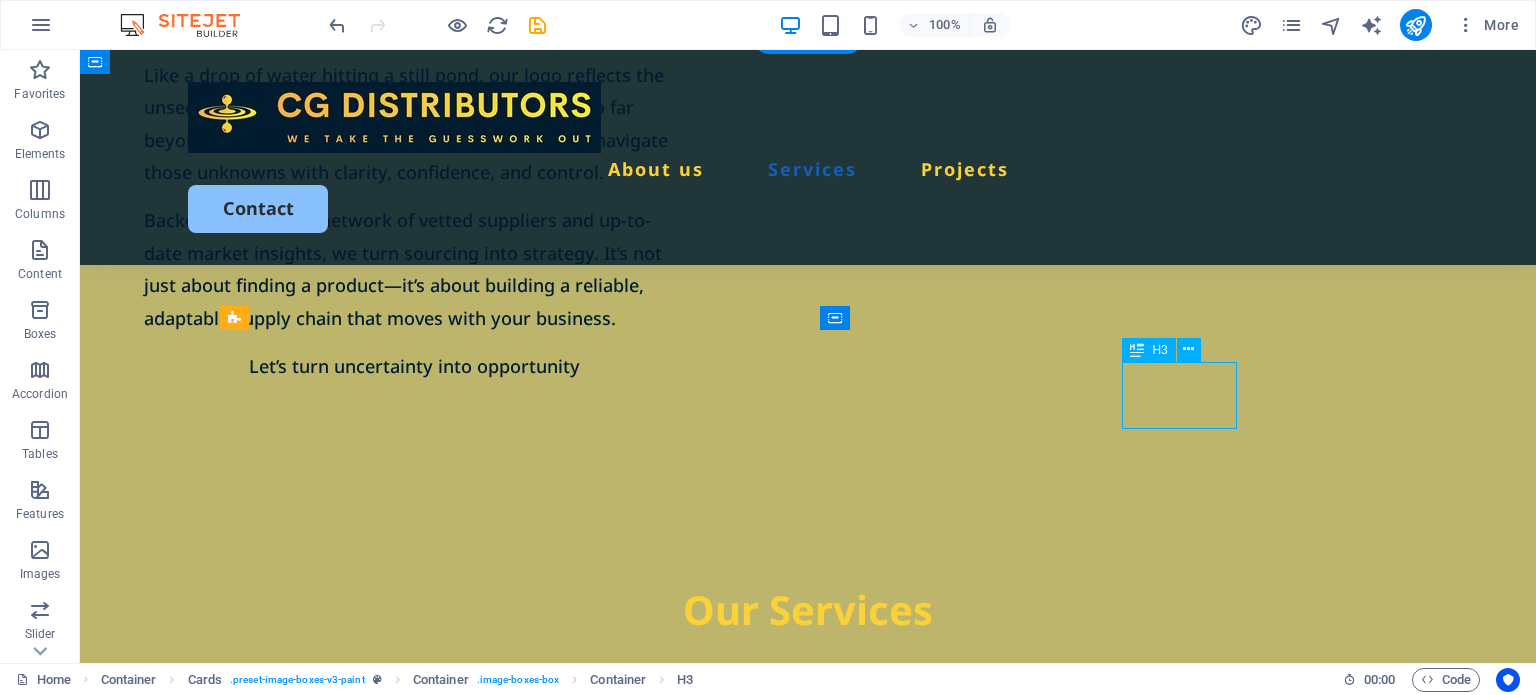 click on "Exterior painting" at bounding box center [519, 1557] 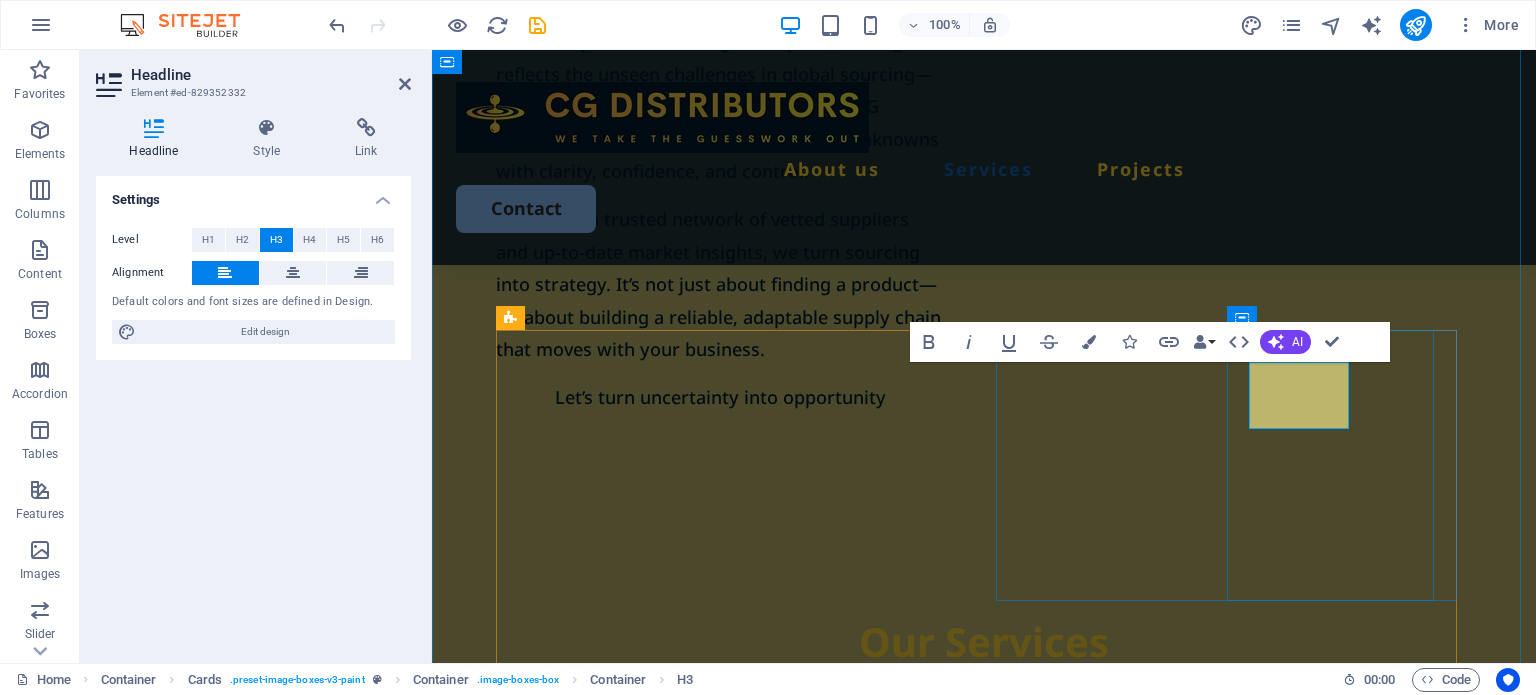 type 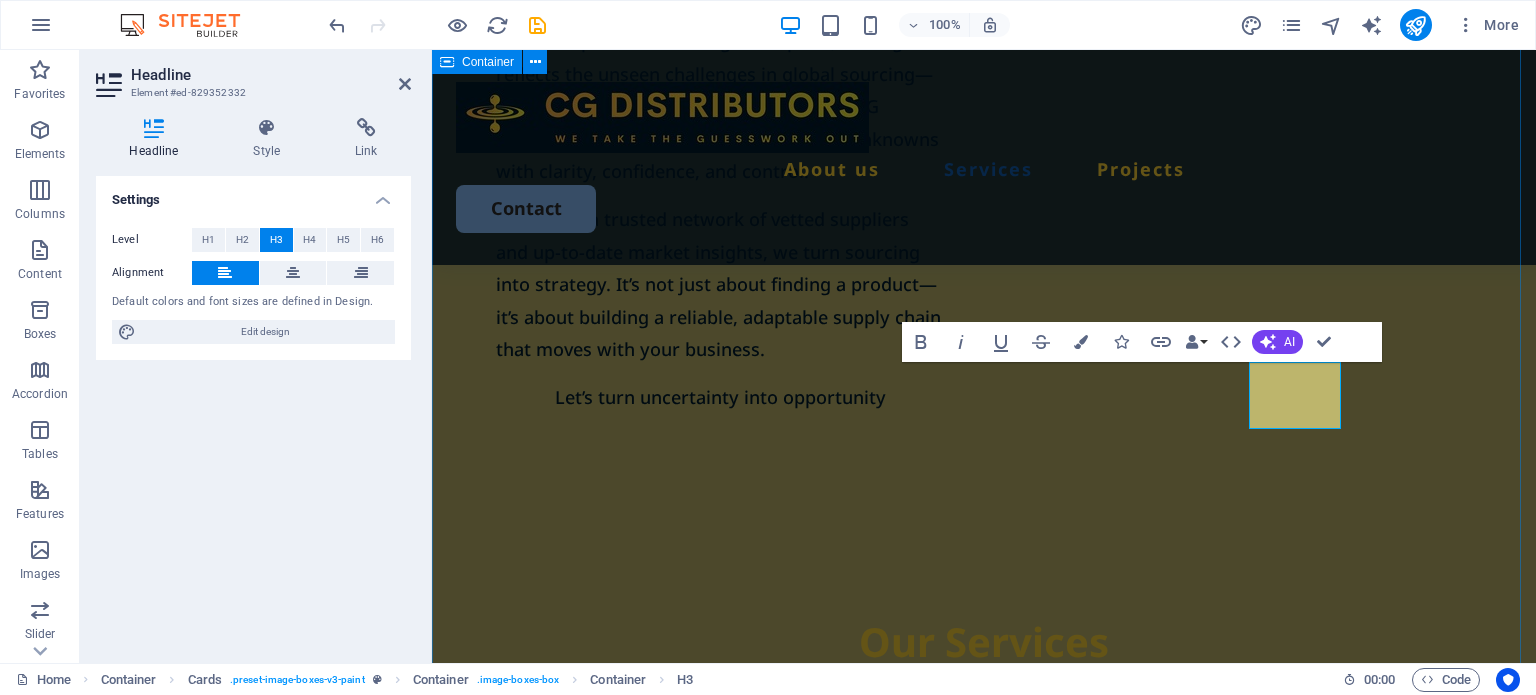 click on "Our Services Lorem ipsum dolor sit amet, consectetur adipiscing elit, sed do eiusmod tempor incididunt. Incididunt ut labore et dolore magna aliqua. Ut enim ad minim veniam. Step One  Lorem ipsum dolor sit amet, consectetur elit. Book Now Step Two Lorem ipsum dolor sit amet, consectetur elit. Book Now Cabinet painting Lorem ipsum dolor sit amet, consectetur elit. Book Now Commercial painting Lorem ipsum dolor sit amet, consectetur elit. Book Now" at bounding box center [984, 1625] 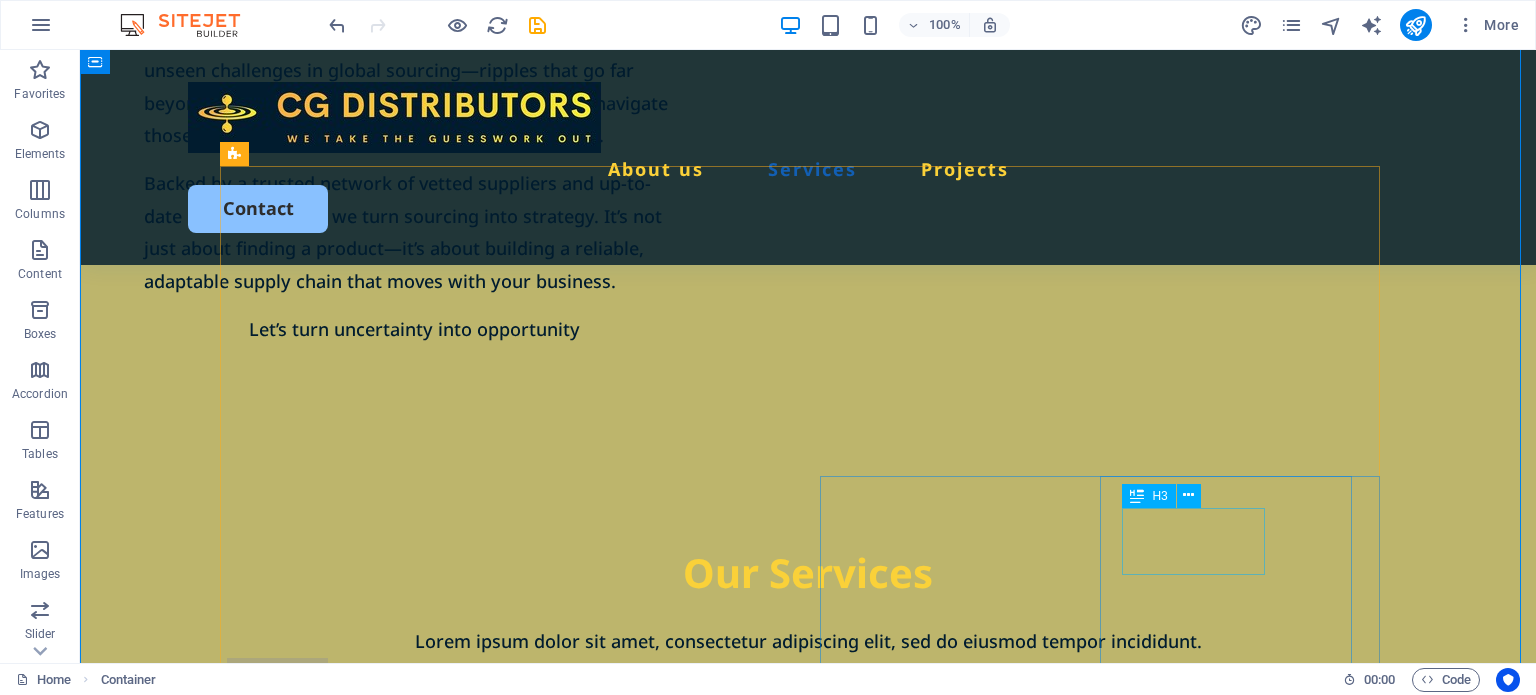 scroll, scrollTop: 1648, scrollLeft: 0, axis: vertical 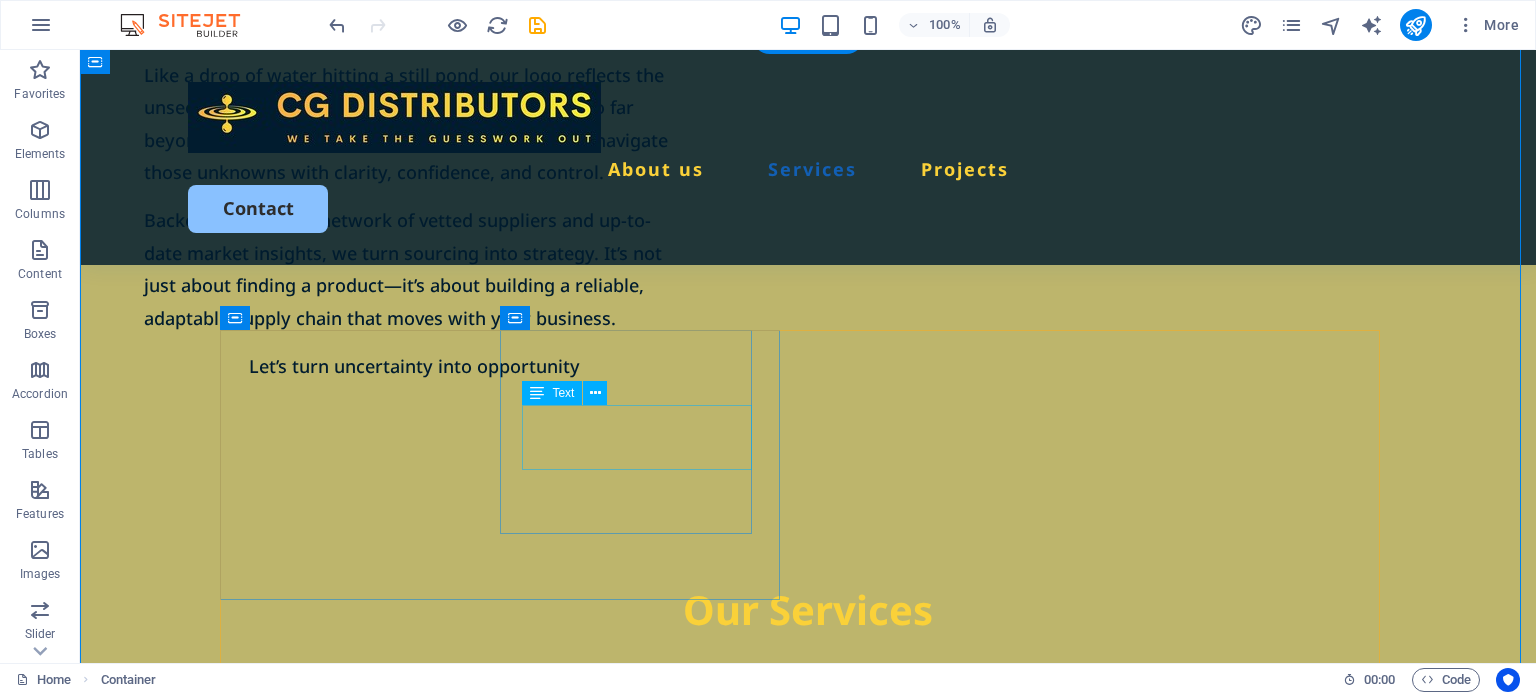 click on "Lorem ipsum dolor sit amet, consectetur elit." at bounding box center [519, 1137] 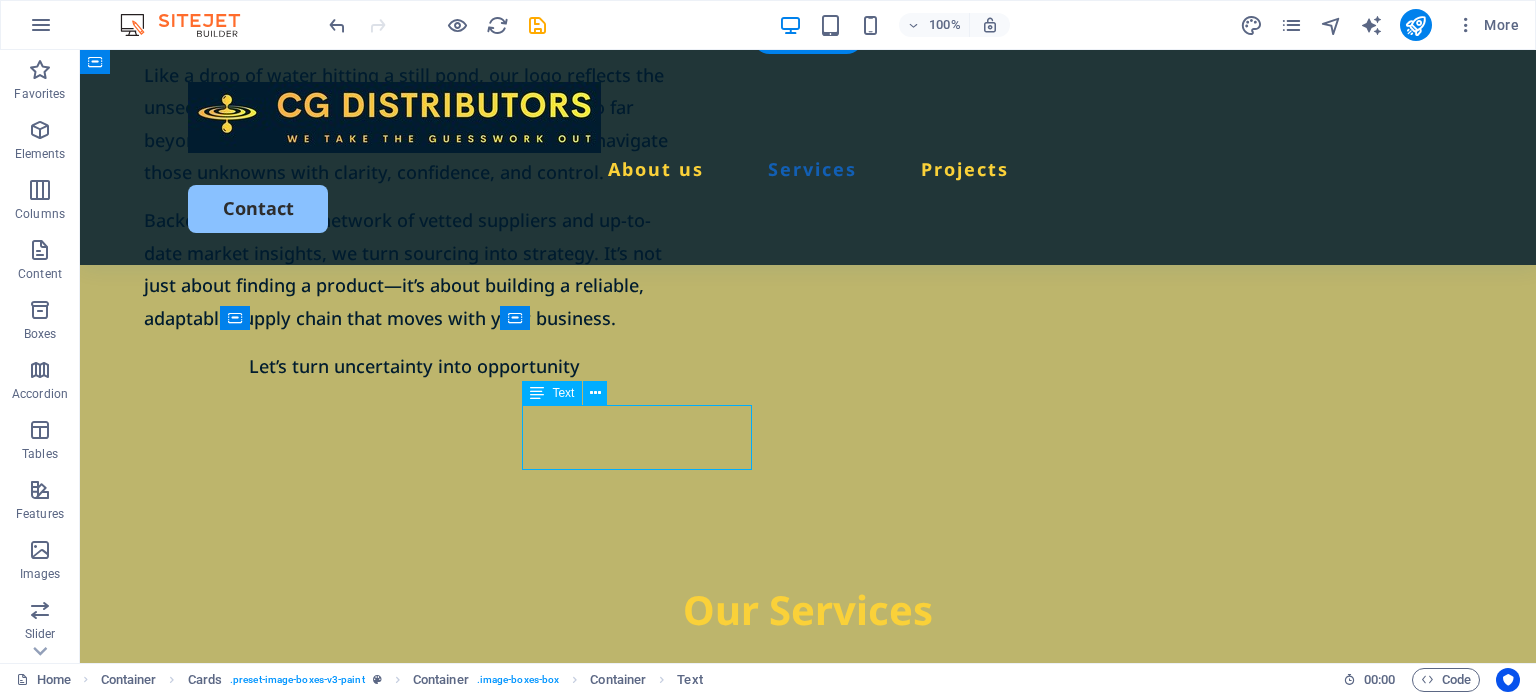 click on "Lorem ipsum dolor sit amet, consectetur elit." at bounding box center (519, 1137) 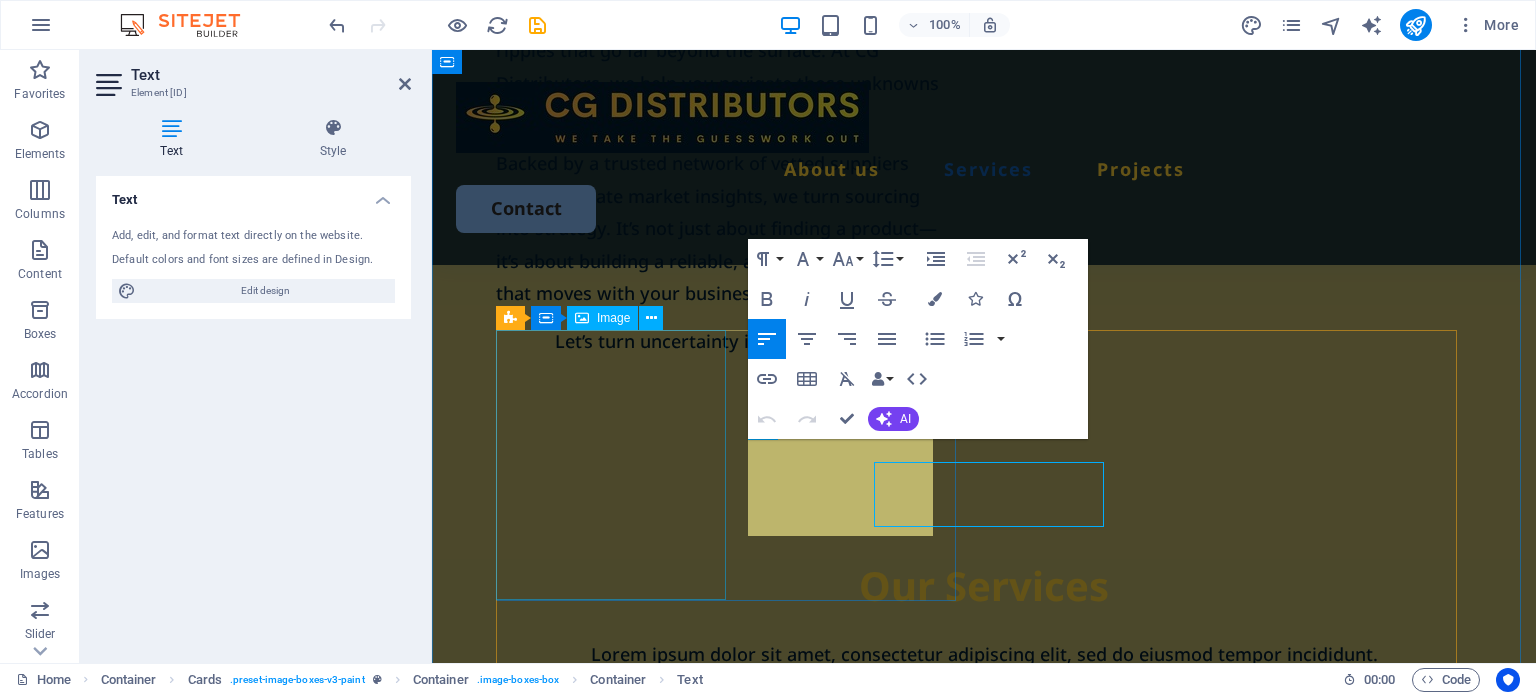 scroll, scrollTop: 1592, scrollLeft: 0, axis: vertical 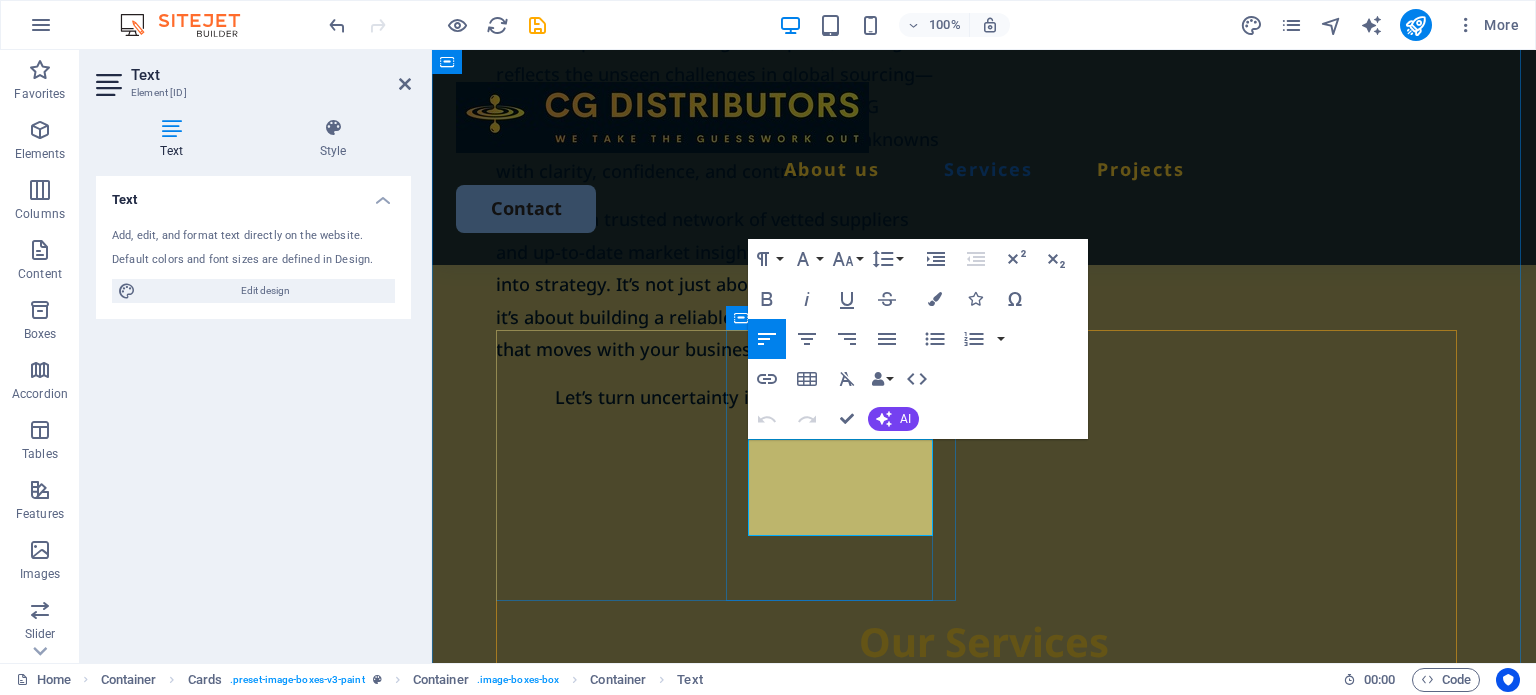 click on "Lorem ipsum dolor sit amet, consectetur elit." at bounding box center [741, 1168] 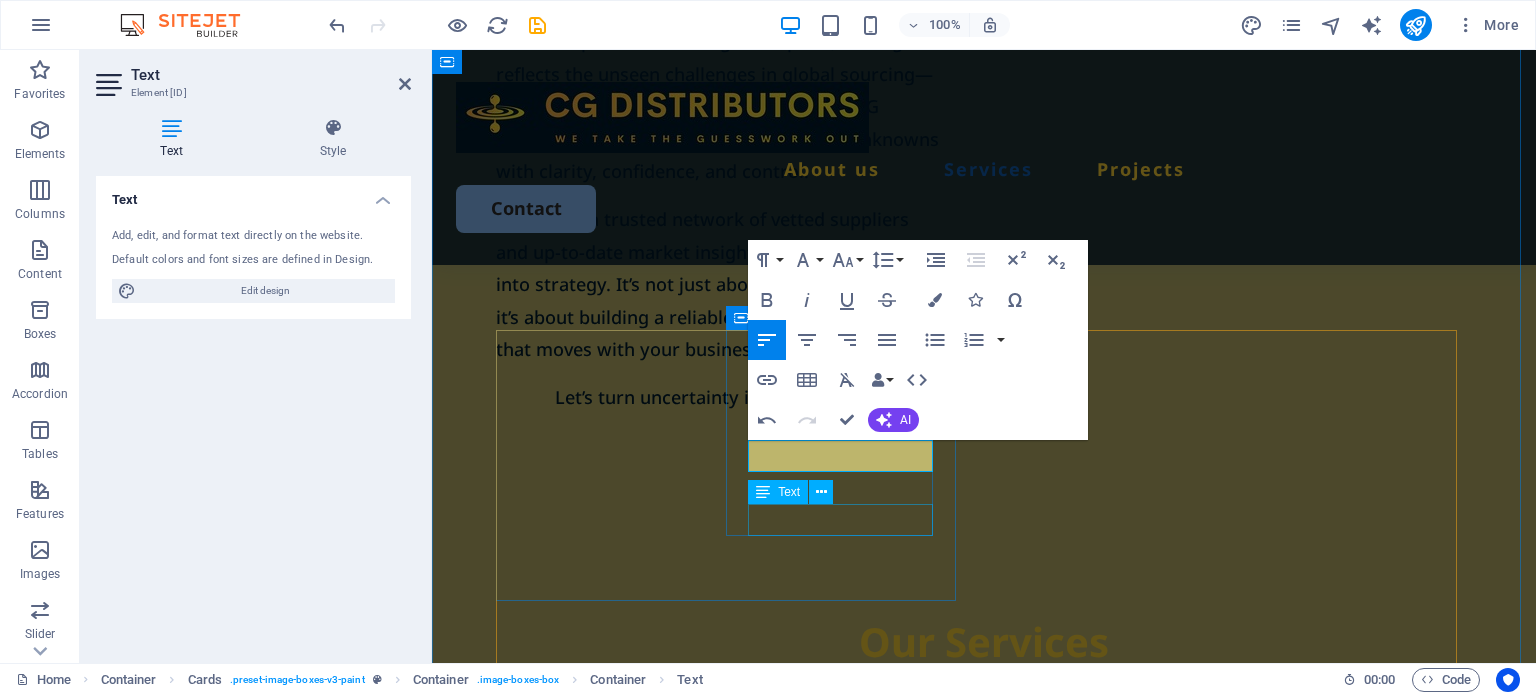 type 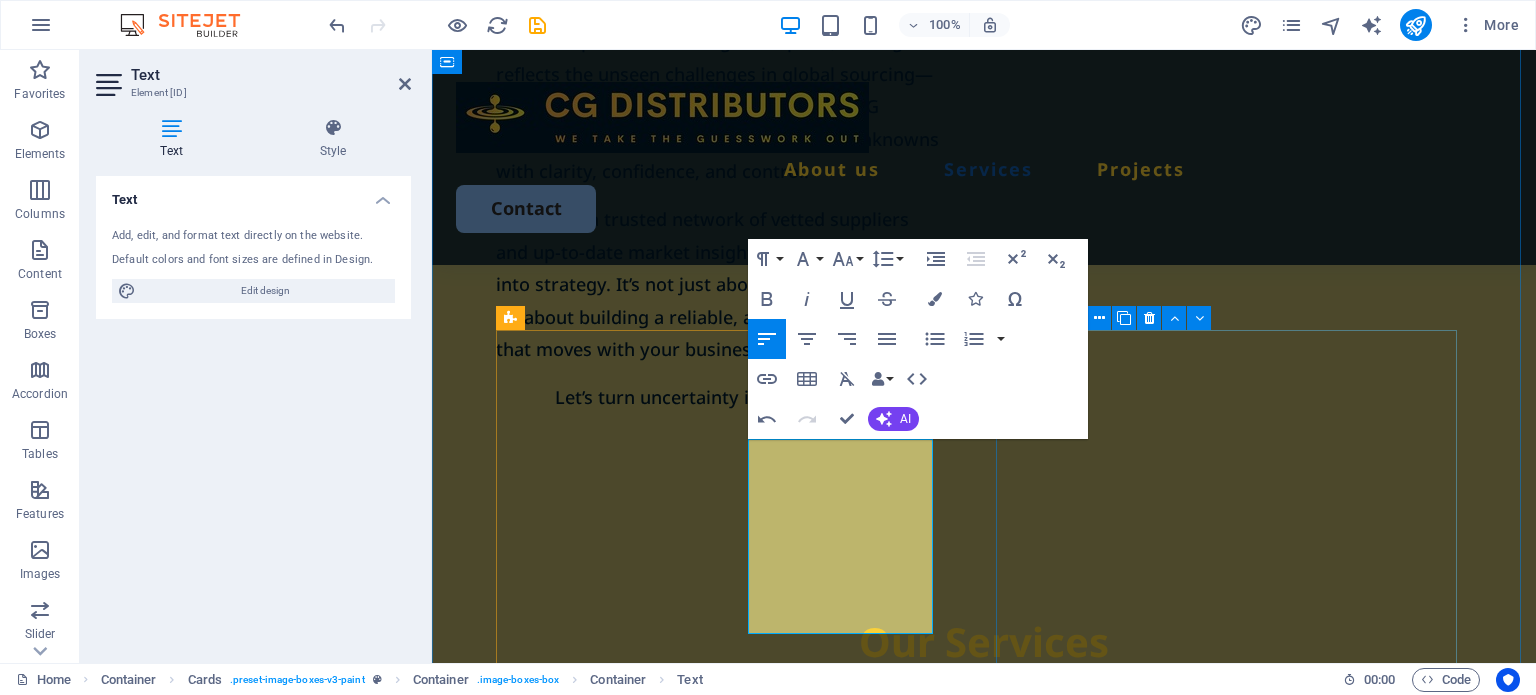 click on "Step Two Lorem ipsum dolor sit amet, consectetur elit. Book Now" at bounding box center (730, 1555) 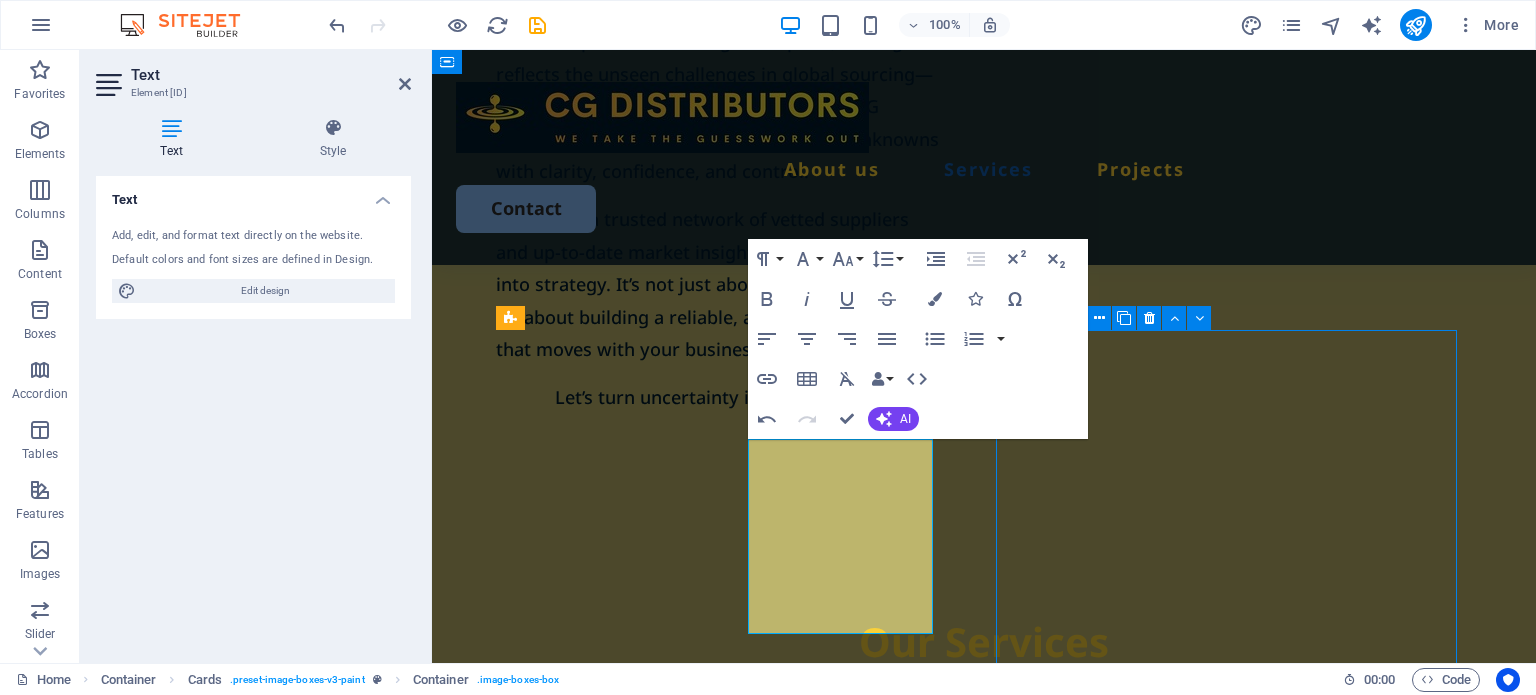 scroll, scrollTop: 1648, scrollLeft: 0, axis: vertical 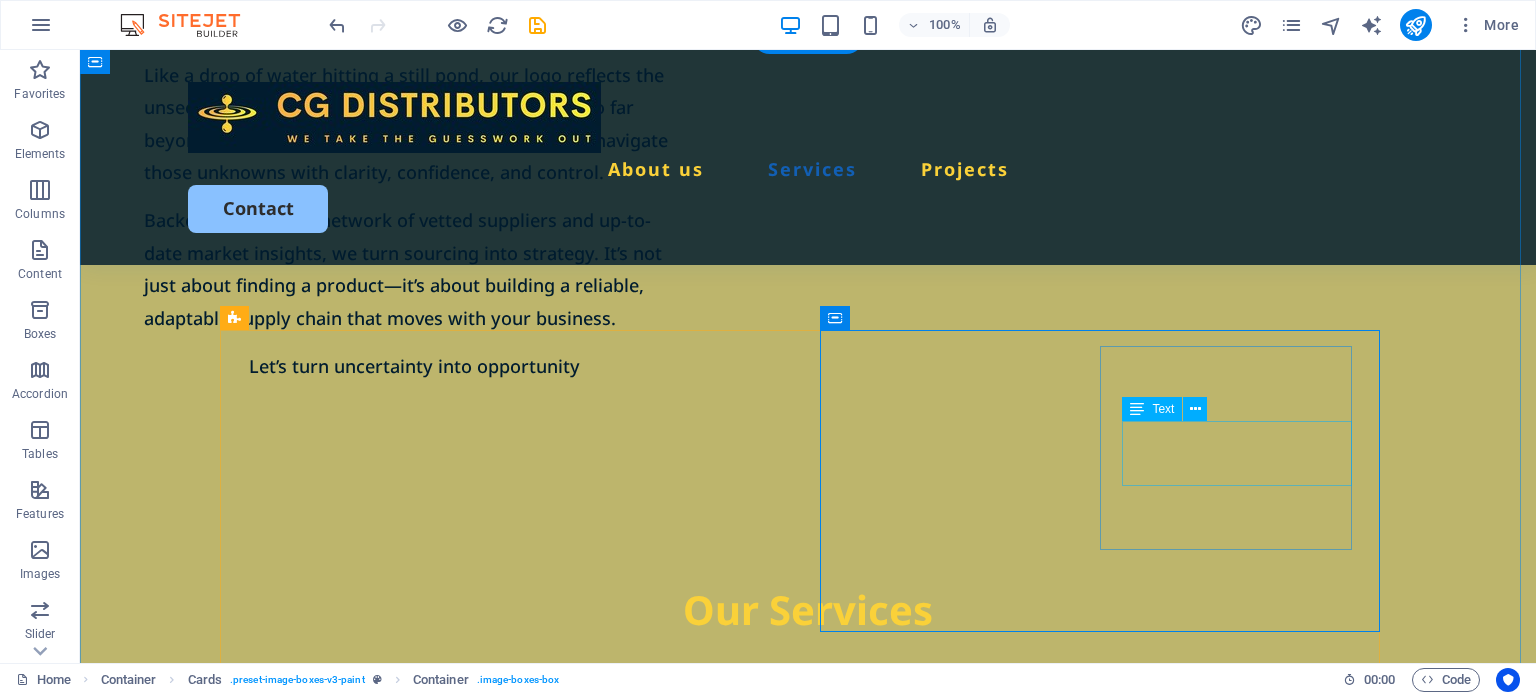 click on "Lorem ipsum dolor sit amet, consectetur elit." at bounding box center [519, 1632] 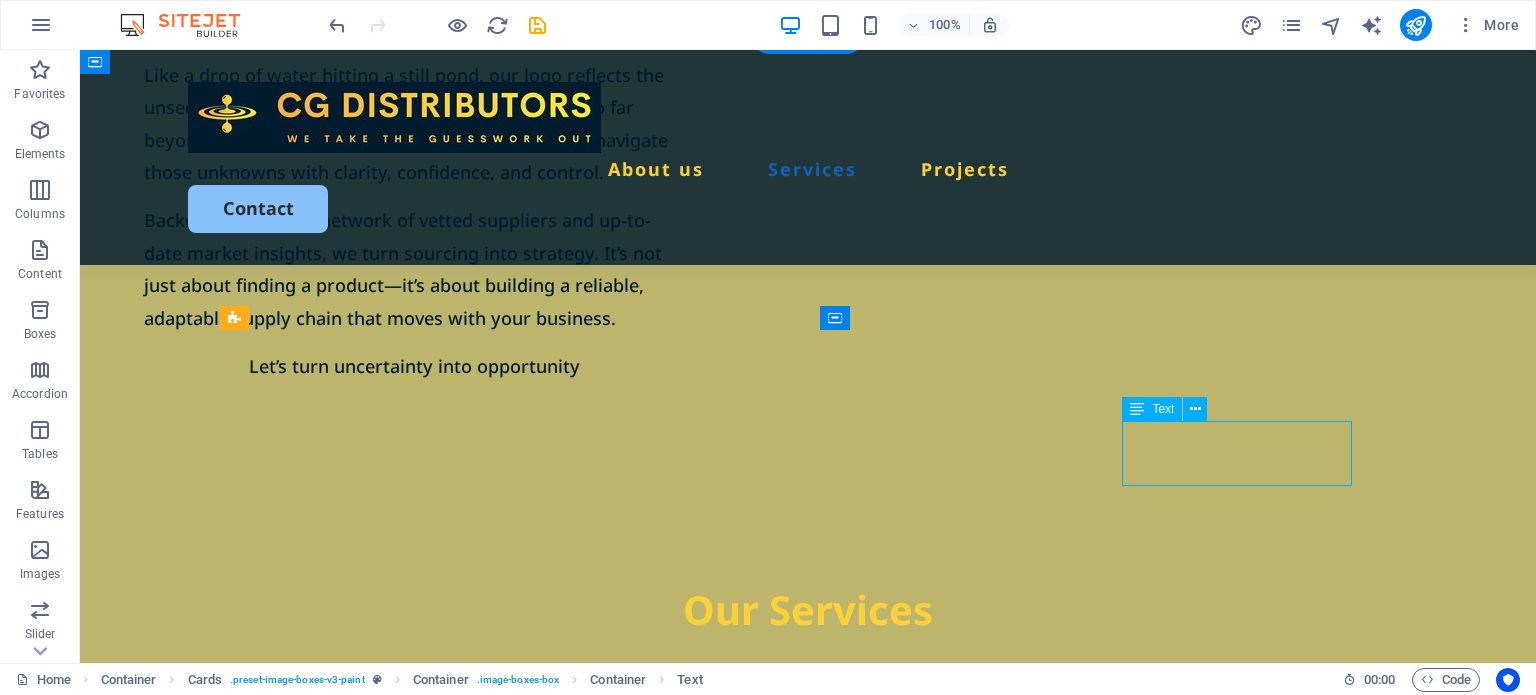 click on "Lorem ipsum dolor sit amet, consectetur elit." at bounding box center [519, 1632] 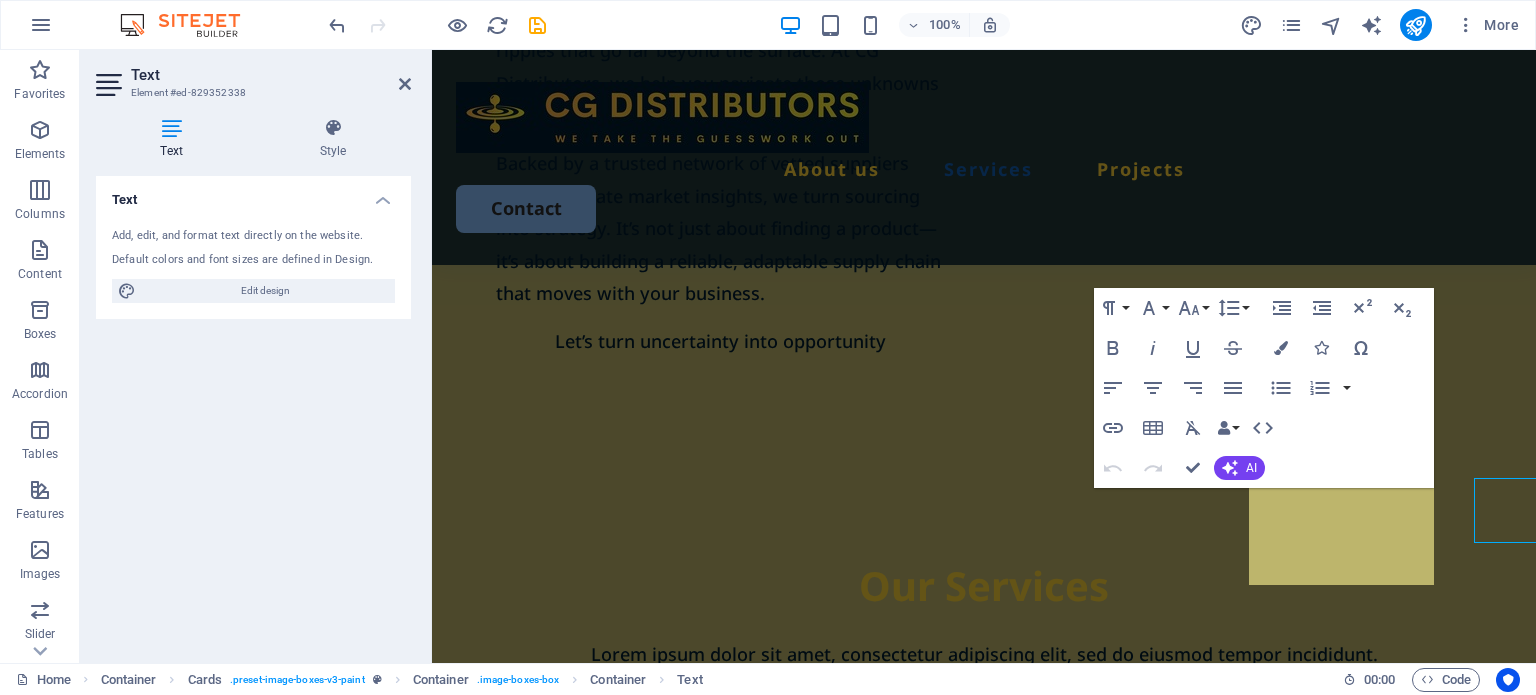 scroll, scrollTop: 1592, scrollLeft: 0, axis: vertical 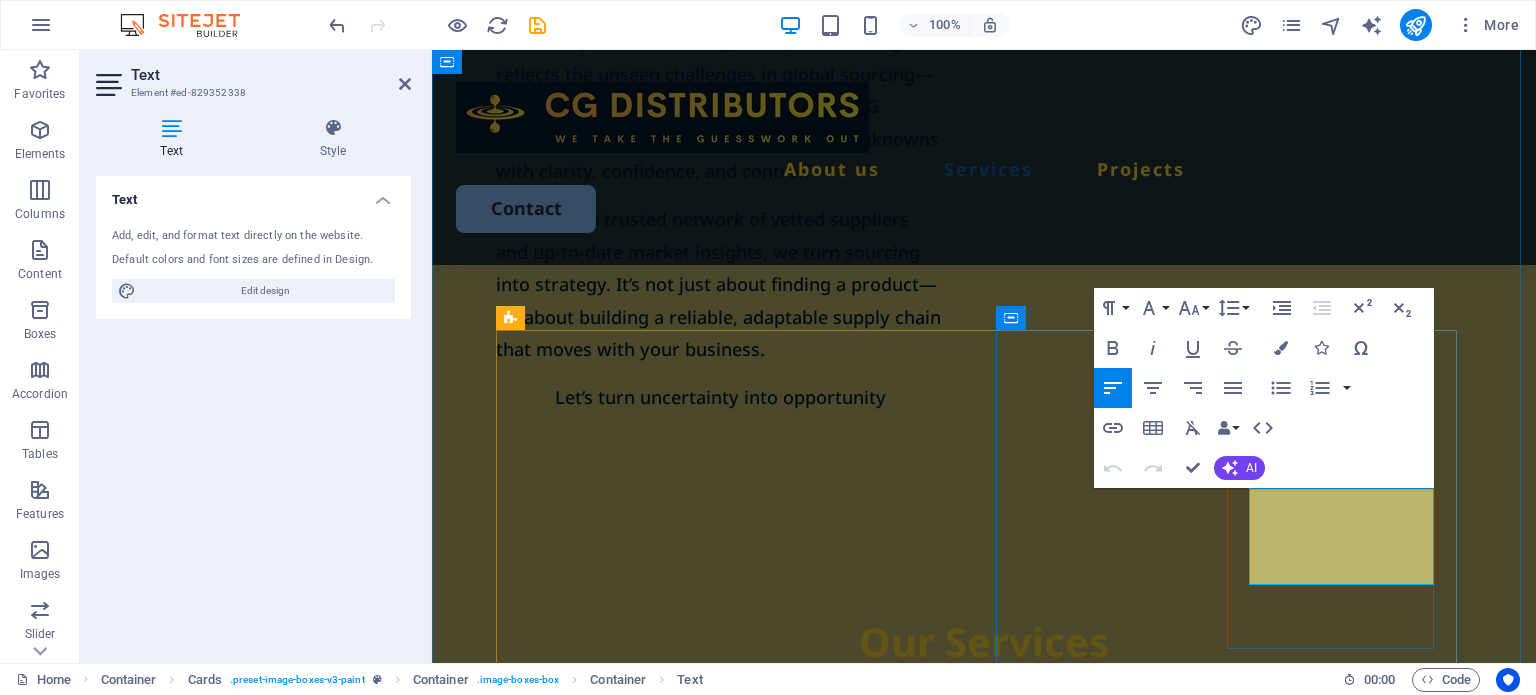 click on "Lorem ipsum dolor sit amet, consectetur elit." at bounding box center [741, 1695] 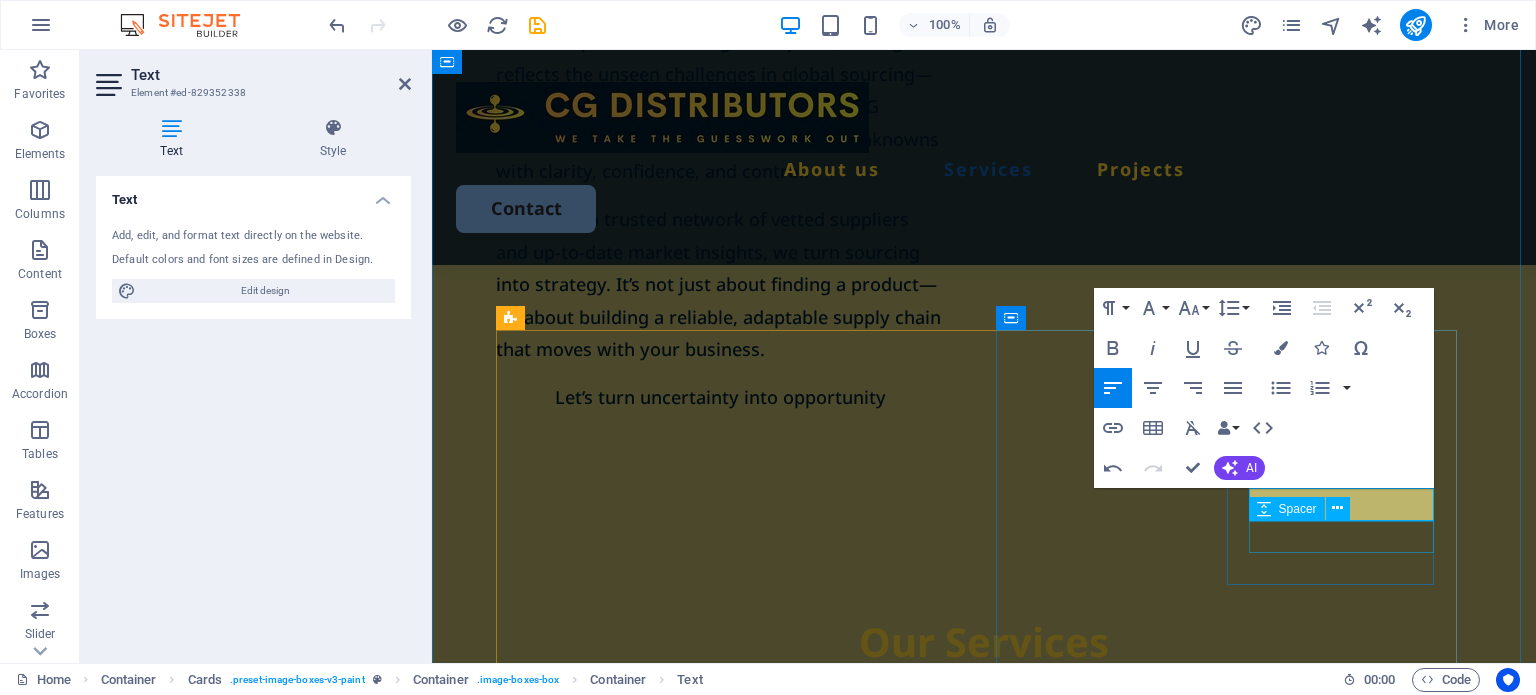 type 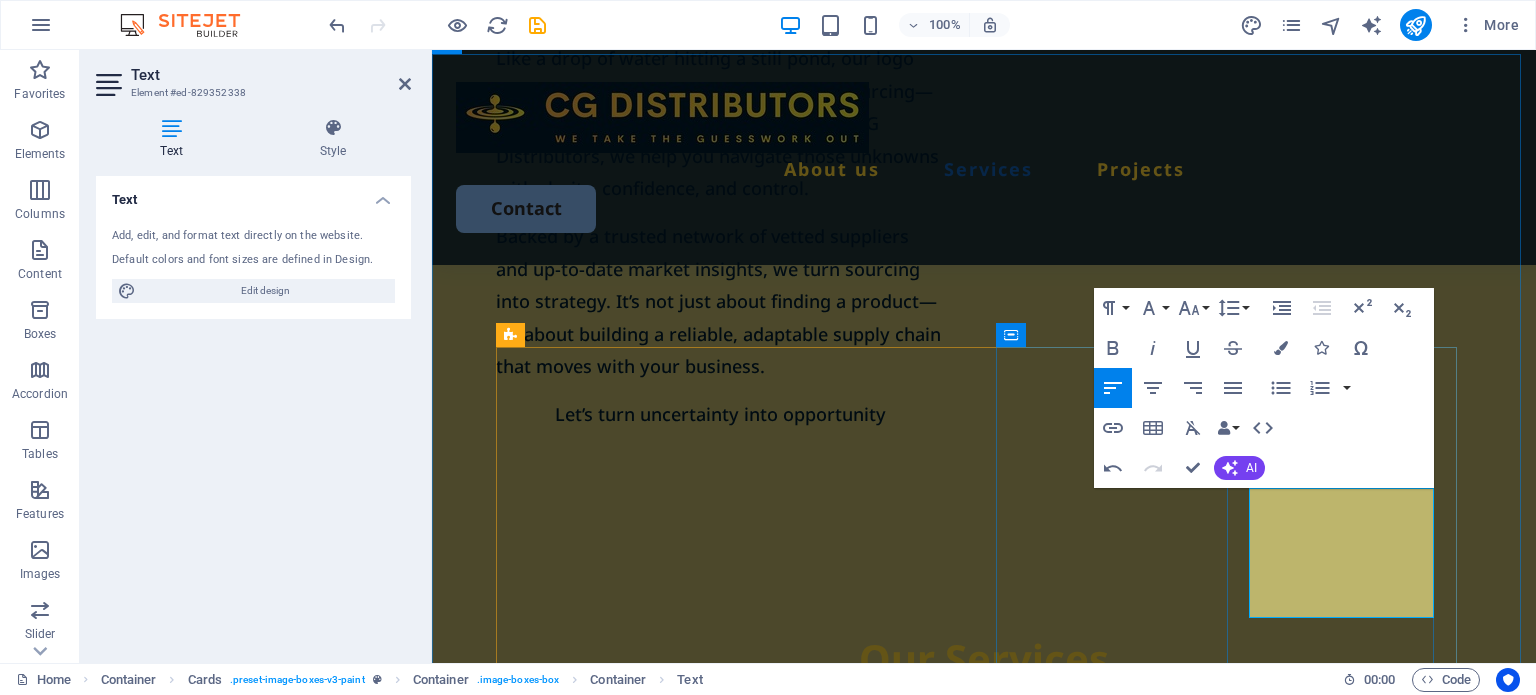 scroll, scrollTop: 1559, scrollLeft: 0, axis: vertical 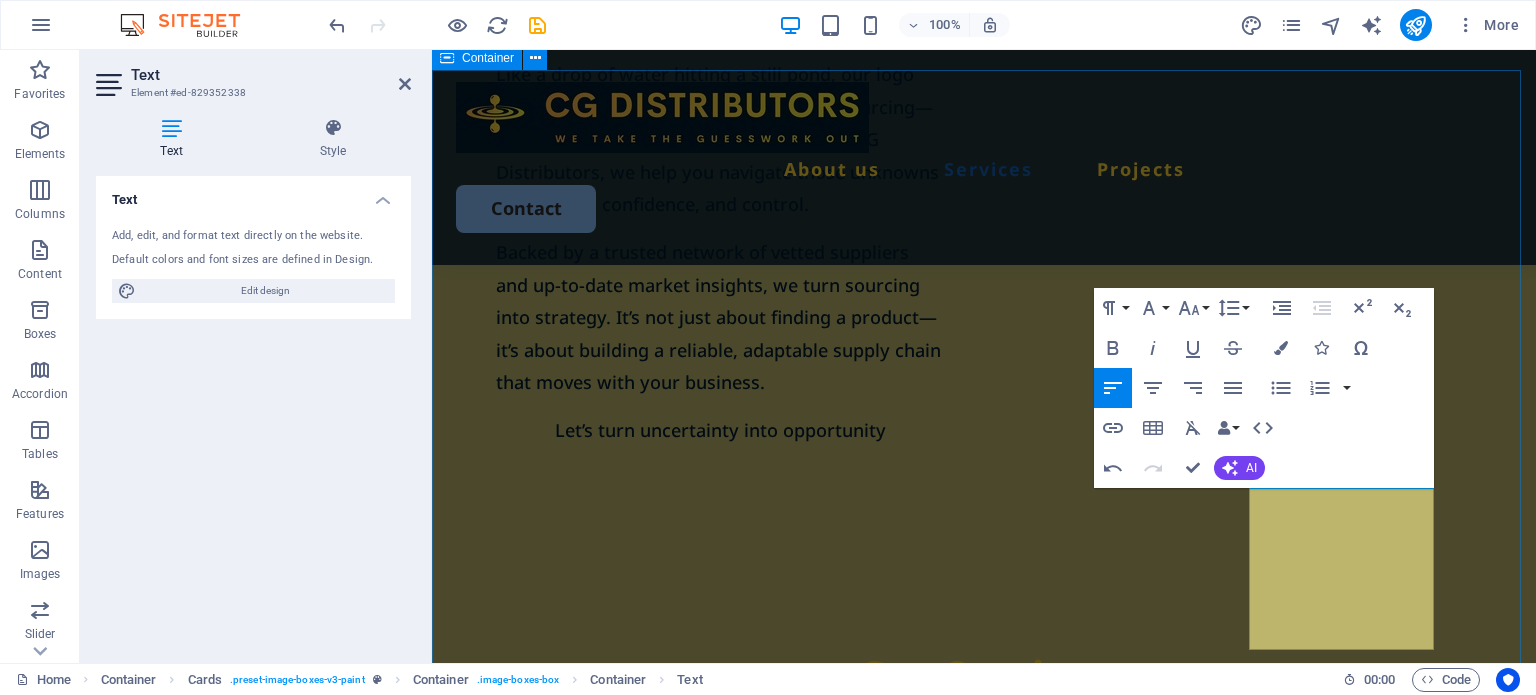 click on "Our Services Lorem ipsum dolor sit amet, consectetur adipiscing elit, sed do eiusmod tempor incididunt. Incididunt ut labore et dolore magna aliqua. Ut enim ad minim veniam. Step One  Source the product. We have our own team in China. Ones we have all the info of your product we start looking.  Book Now Step Two ​Evaluate potentiale suppliers and prepare samples for the customer to evaluate Book Now Cabinet painting Lorem ipsum dolor sit amet, consectetur elit. Book Now Commercial painting Lorem ipsum dolor sit amet, consectetur elit. Book Now" at bounding box center (984, 1706) 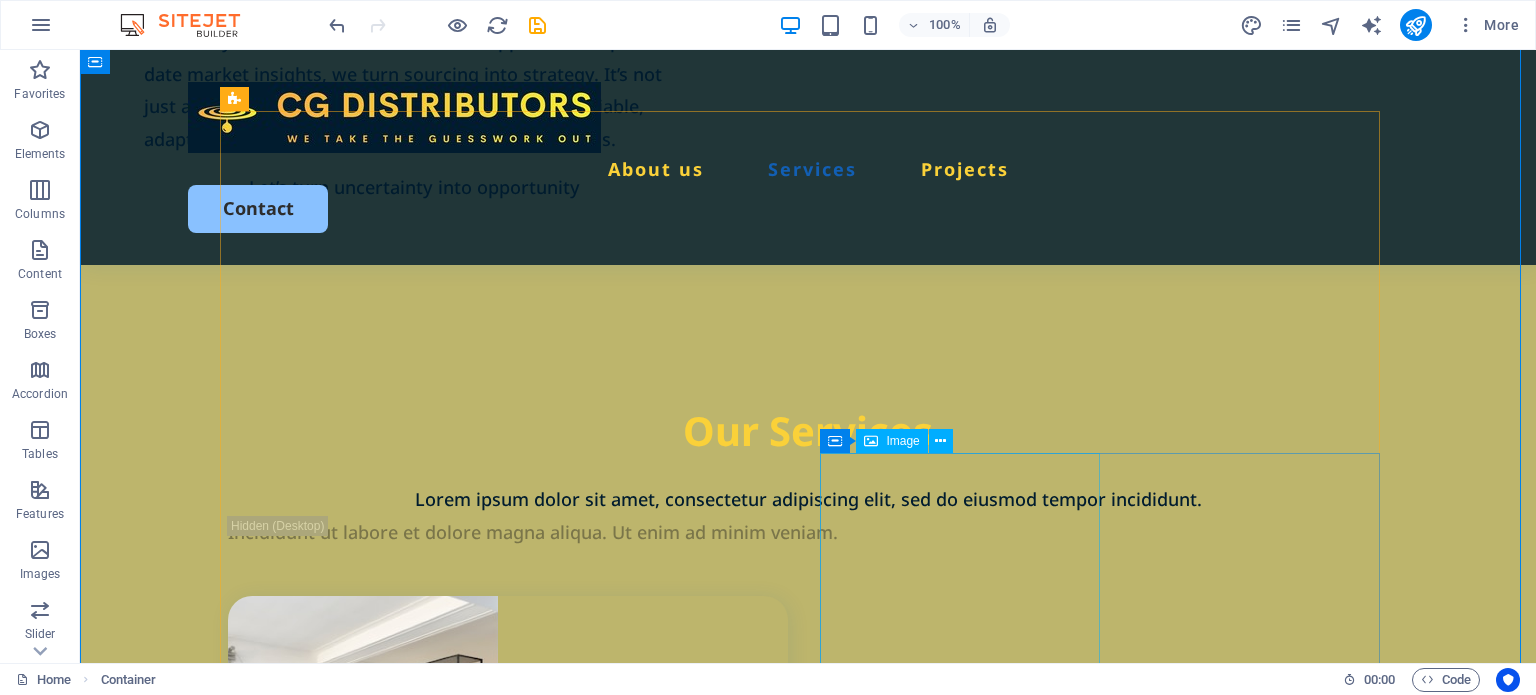 scroll, scrollTop: 1781, scrollLeft: 0, axis: vertical 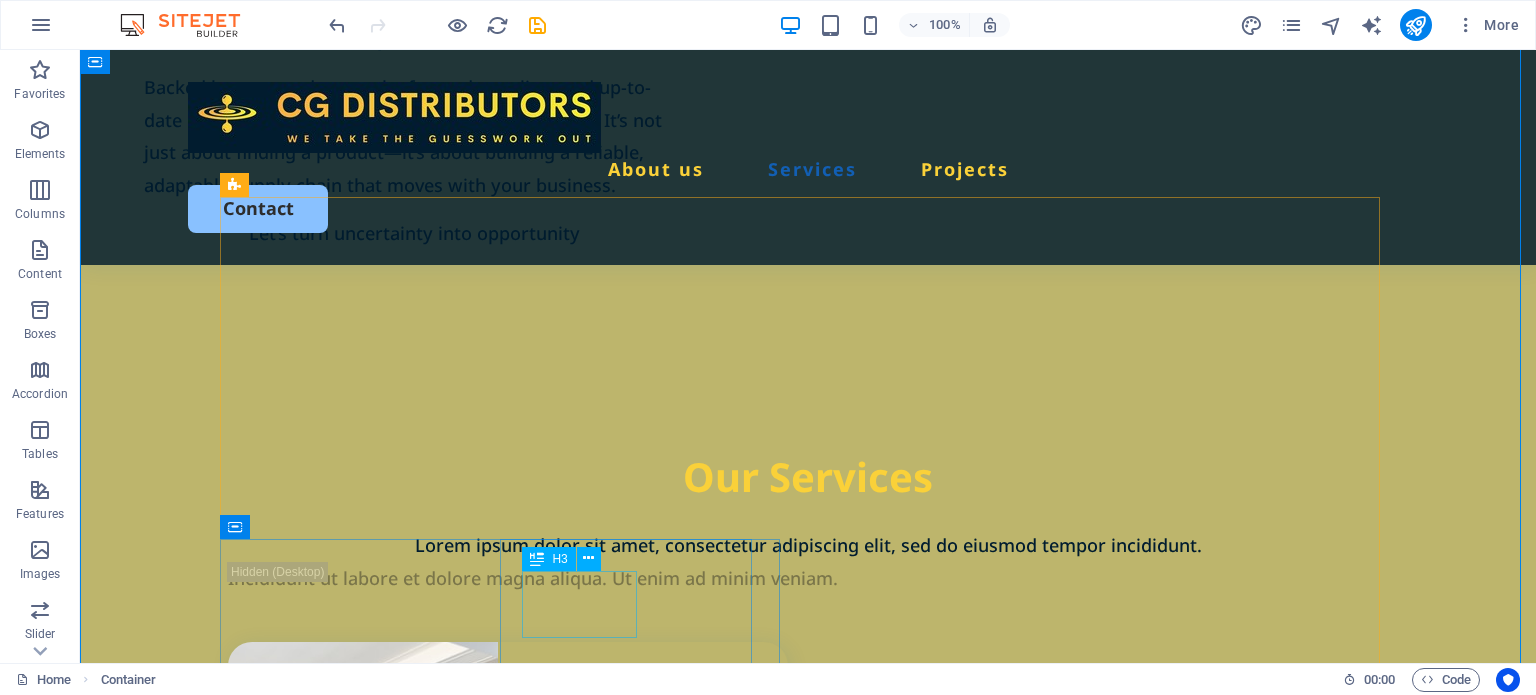 click on "Cabinet painting" at bounding box center (519, 1951) 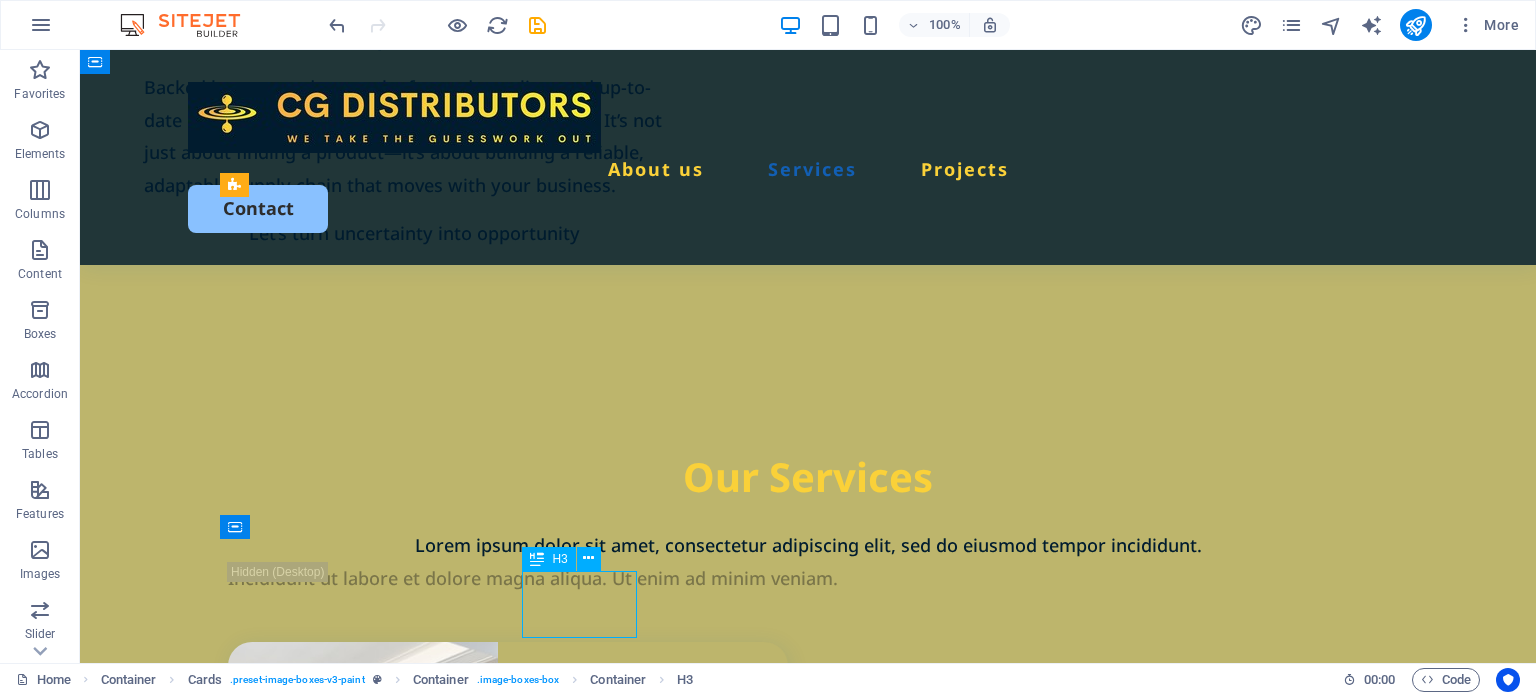 click on "Cabinet painting" at bounding box center (519, 1951) 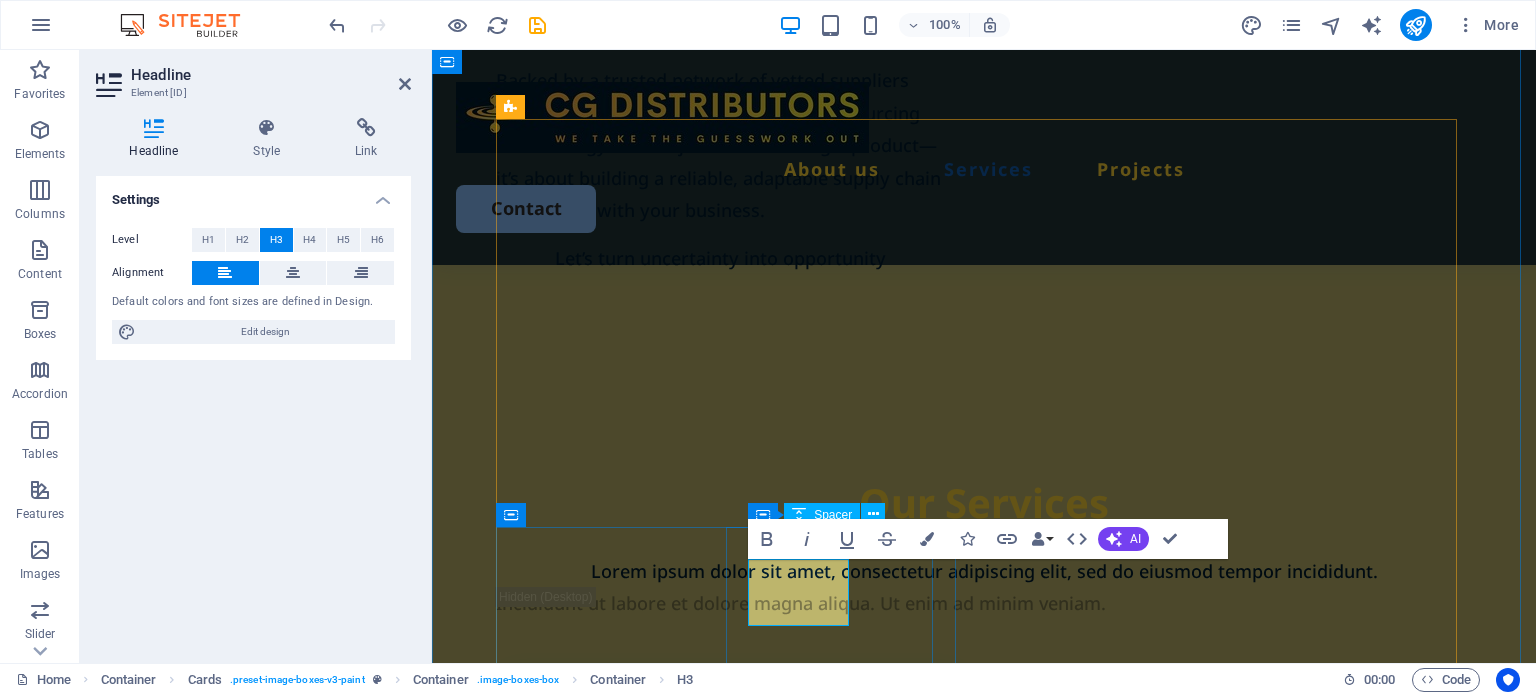 scroll, scrollTop: 1831, scrollLeft: 0, axis: vertical 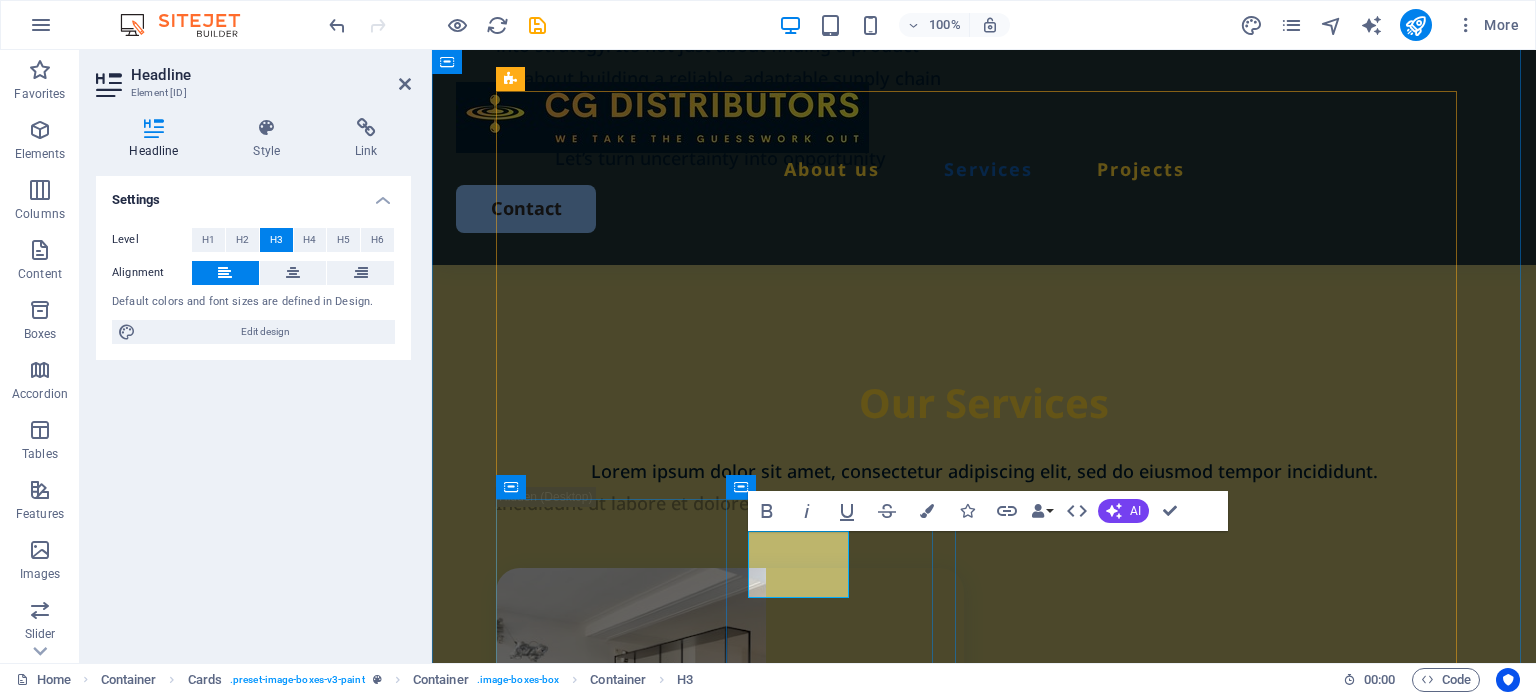 type 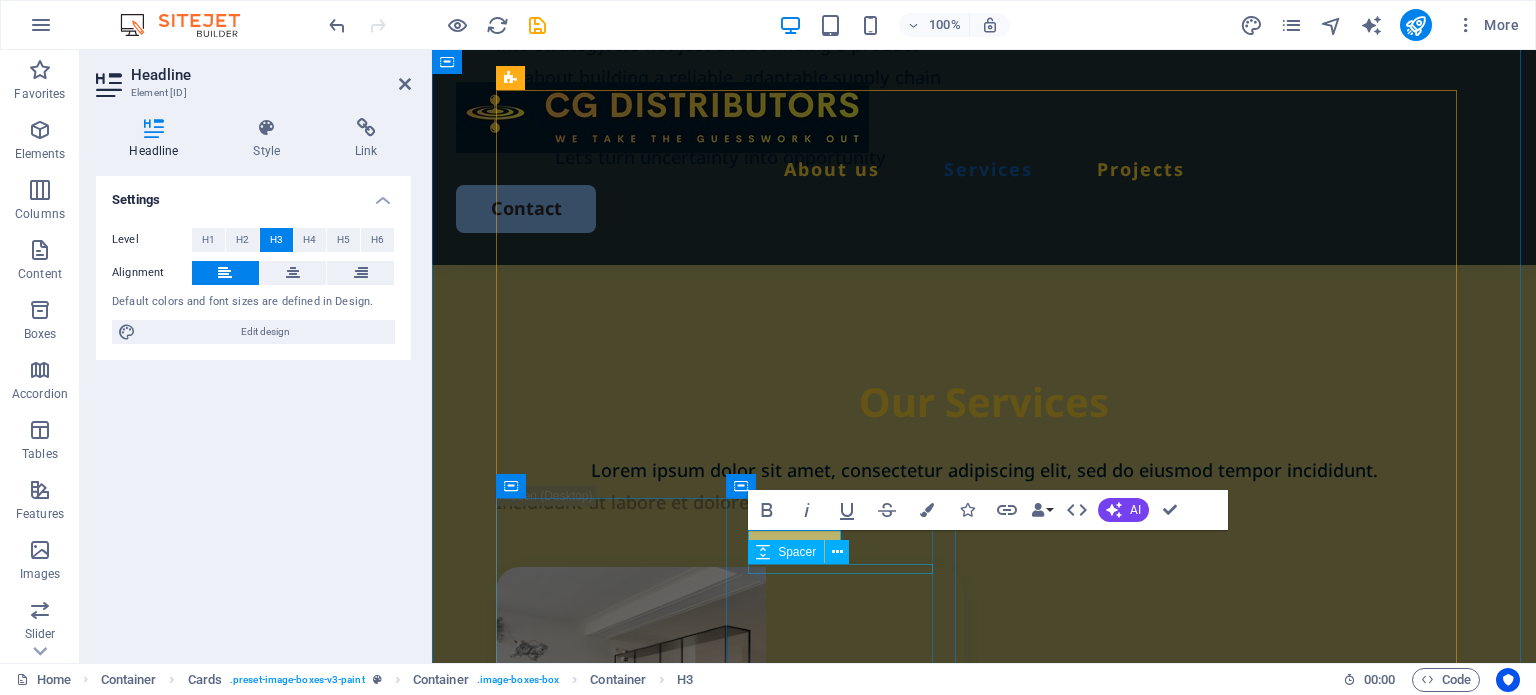 scroll, scrollTop: 1831, scrollLeft: 0, axis: vertical 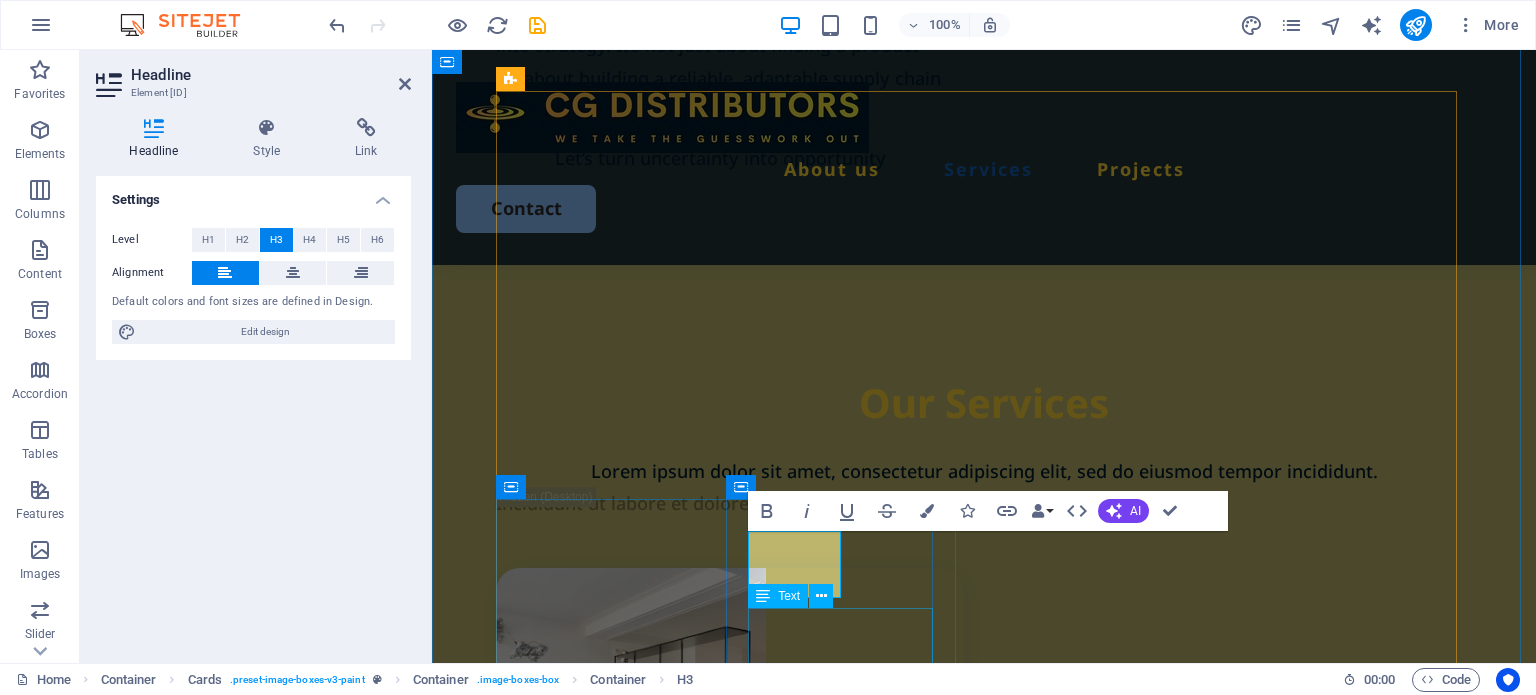click on "Lorem ipsum dolor sit amet, consectetur elit." at bounding box center (741, 1951) 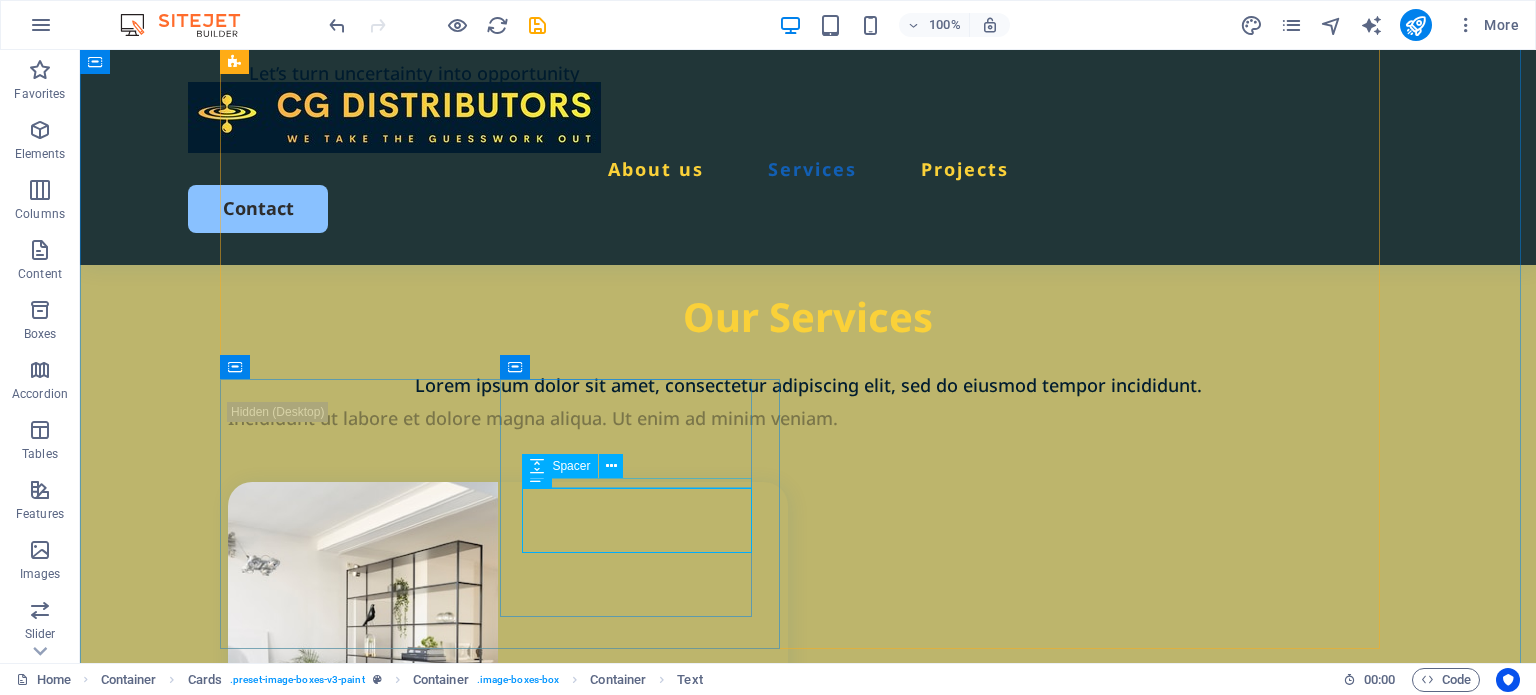 scroll, scrollTop: 1988, scrollLeft: 0, axis: vertical 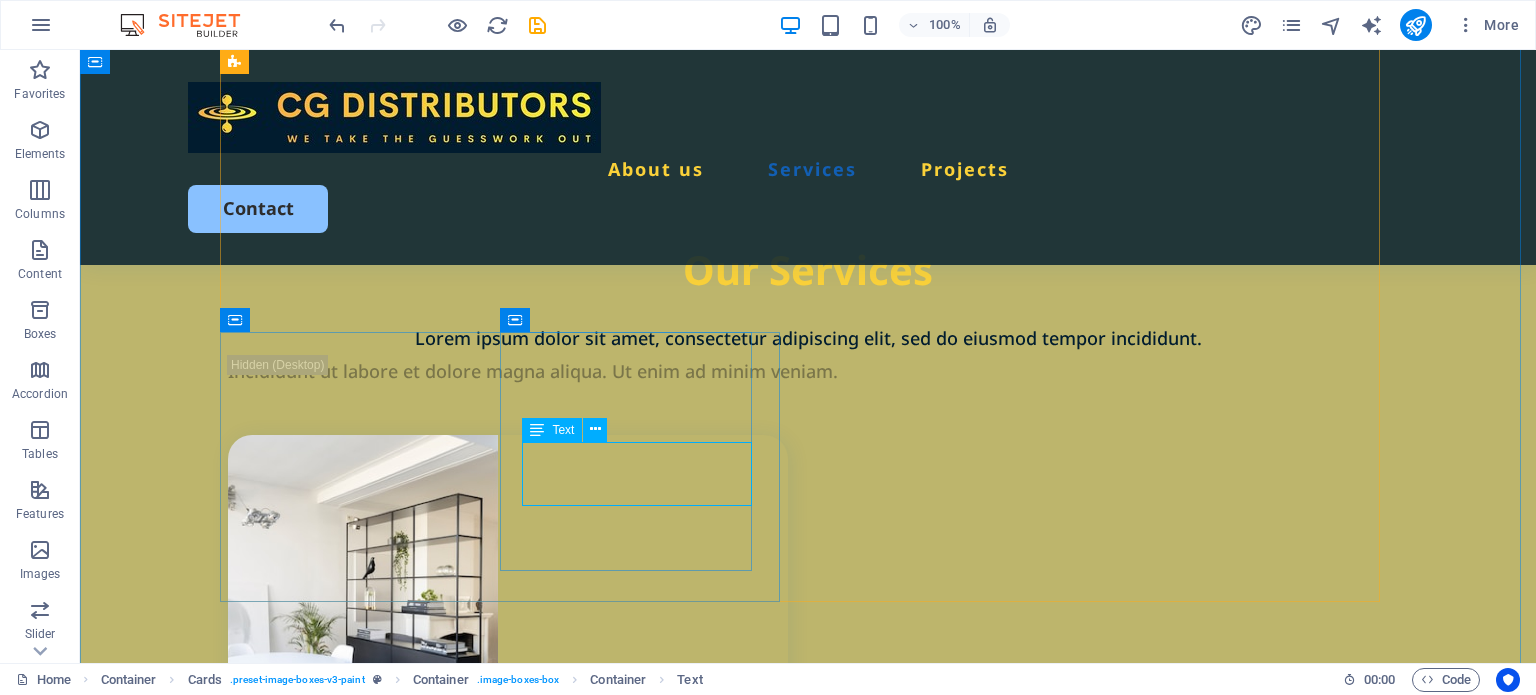 click on "Lorem ipsum dolor sit amet, consectetur elit." at bounding box center [519, 1786] 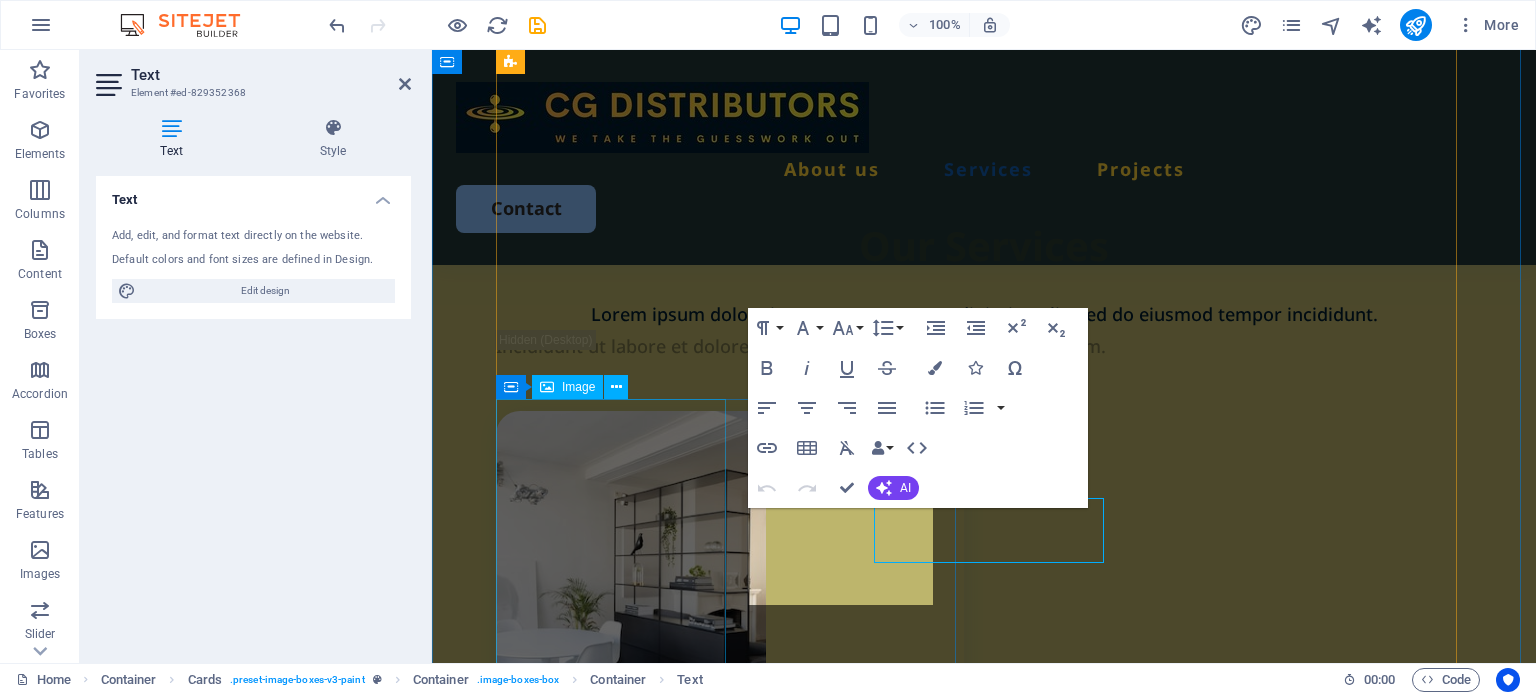 scroll, scrollTop: 1931, scrollLeft: 0, axis: vertical 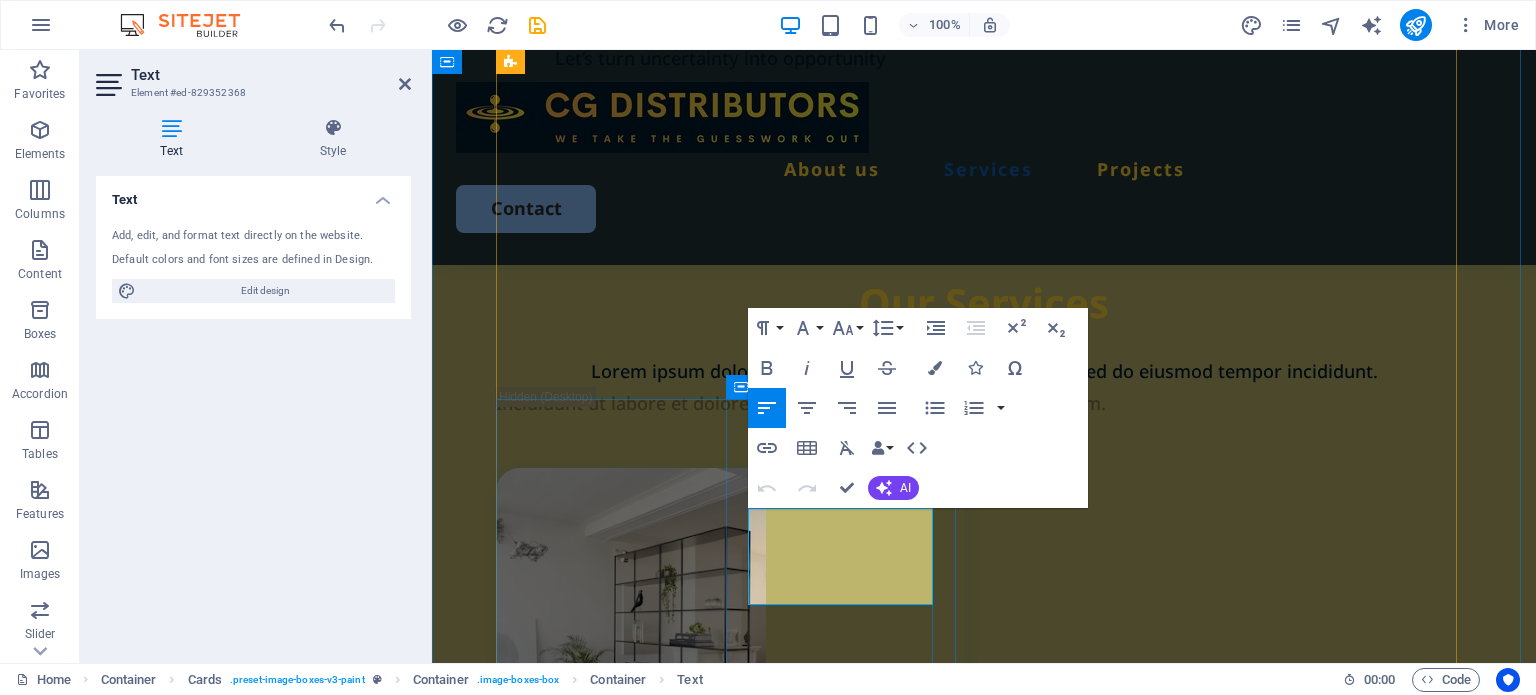 click on "Lorem ipsum dolor sit amet, consectetur elit." at bounding box center [741, 1851] 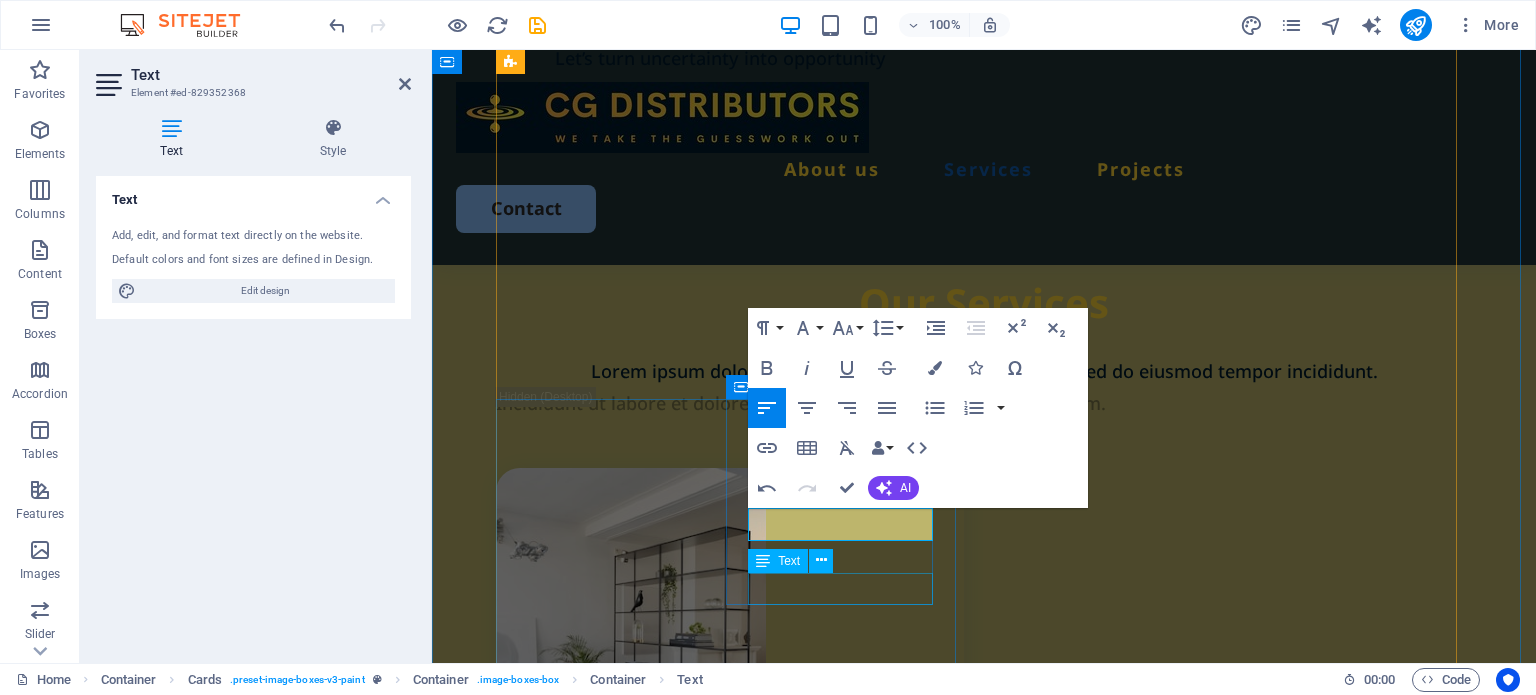 type 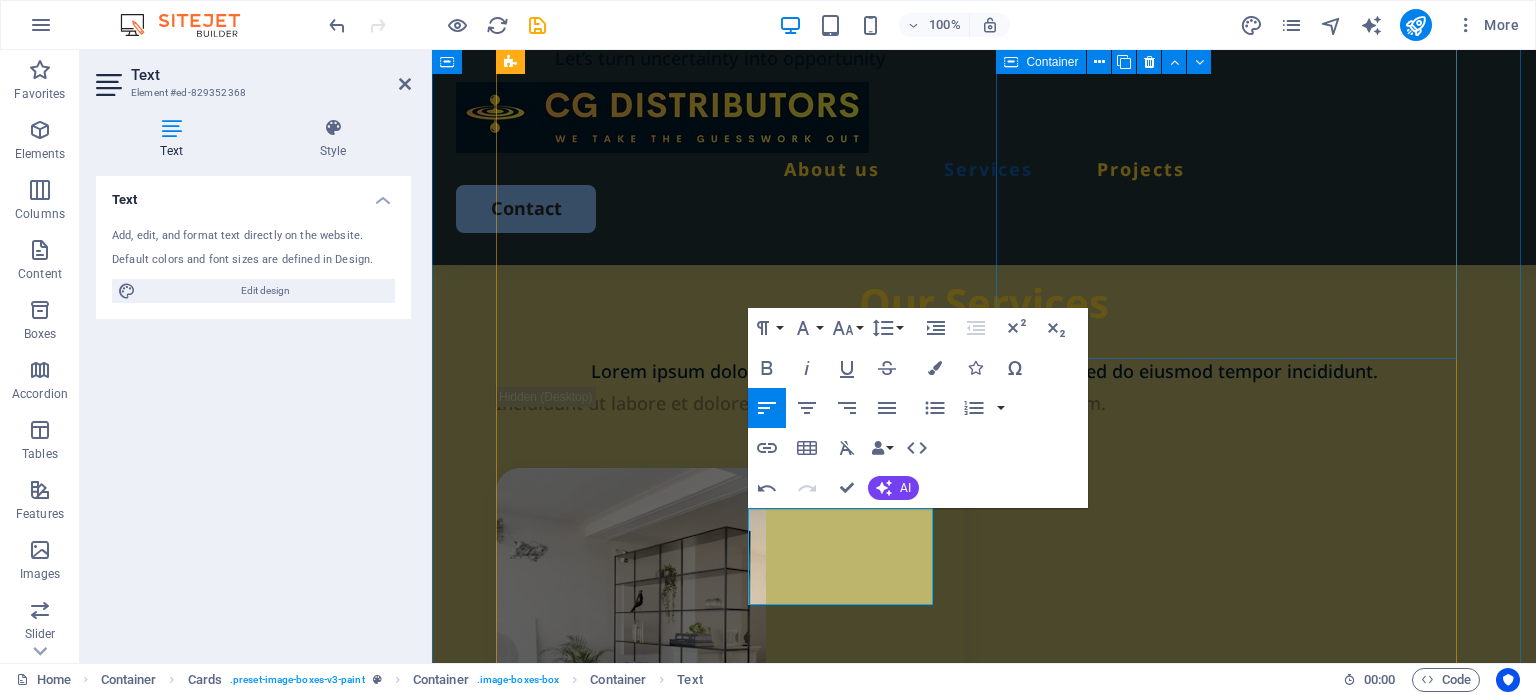 click on "Step Two Evaluate potentiale suppliers and prepare samples for the customer to evaluate Book Now" at bounding box center (730, 1232) 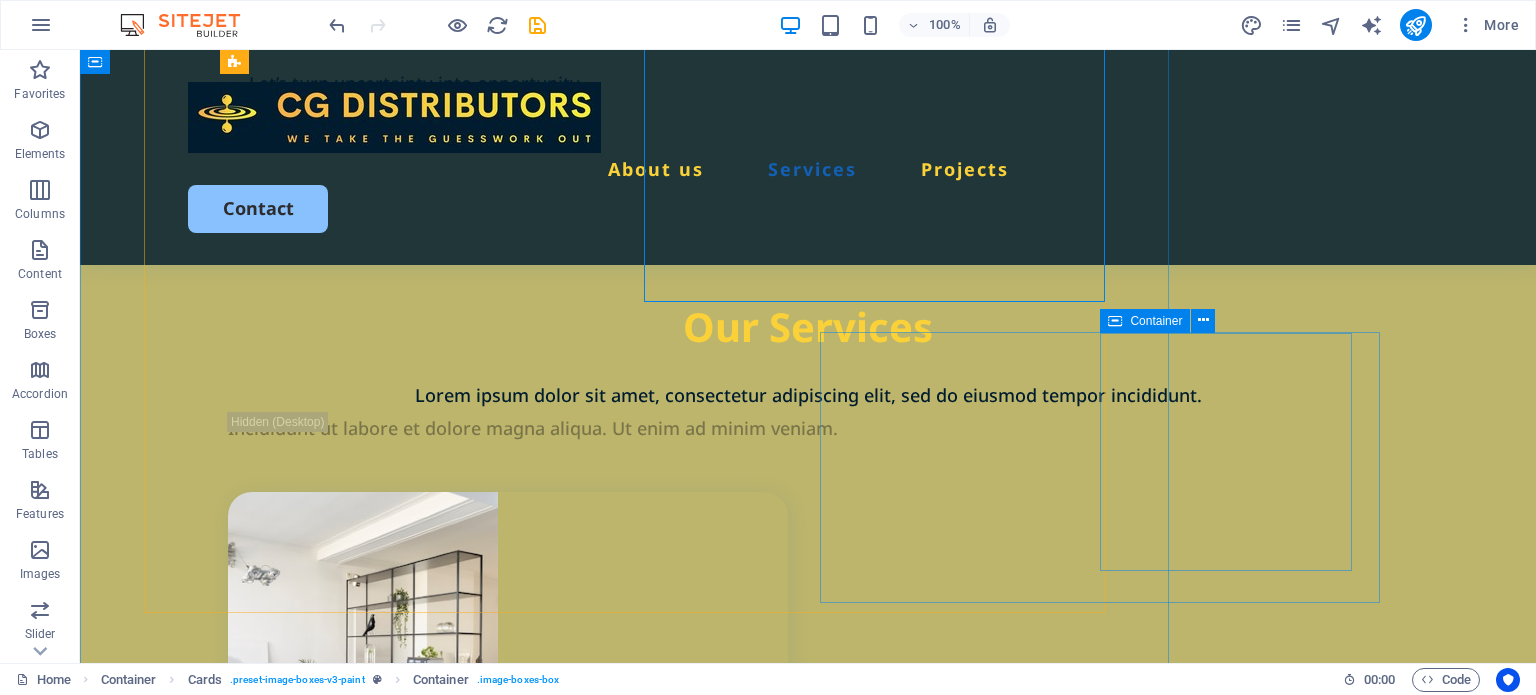 scroll, scrollTop: 1988, scrollLeft: 0, axis: vertical 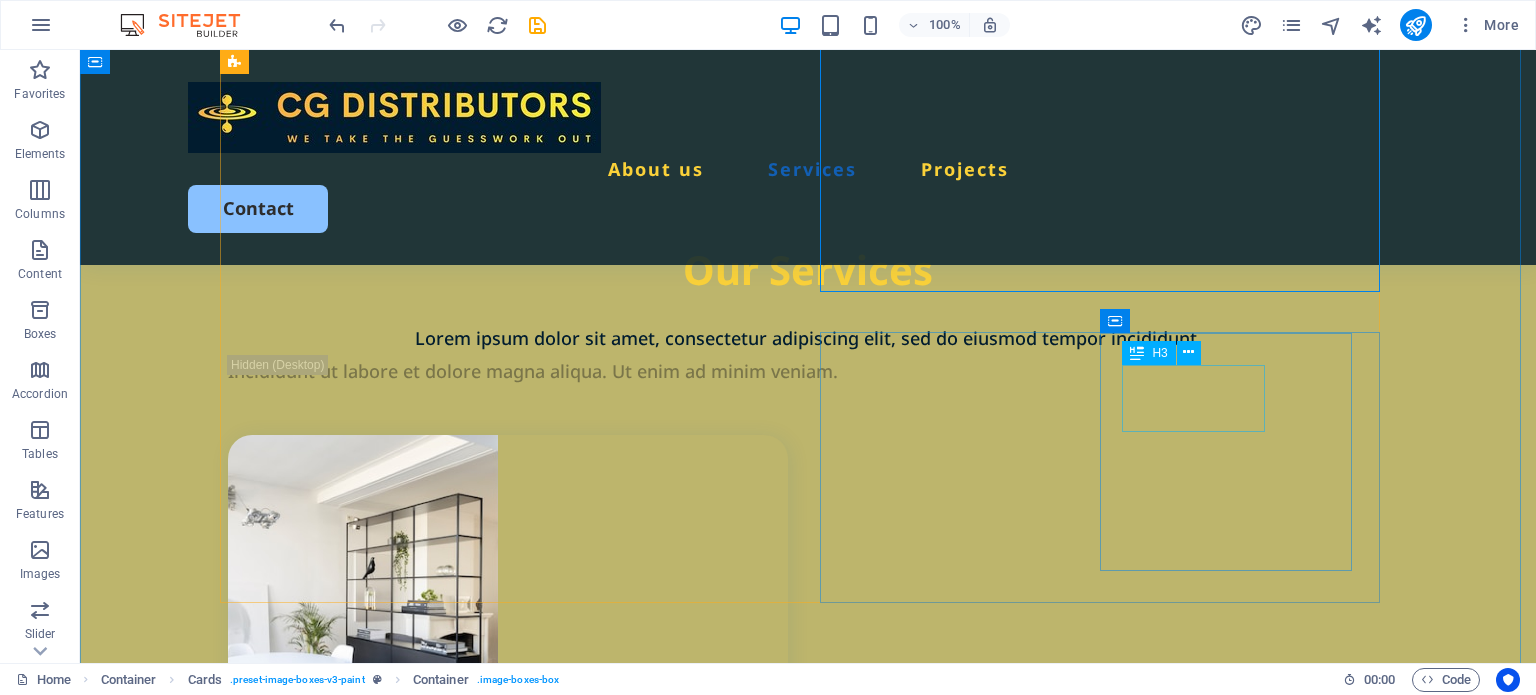 click on "Commercial painting" at bounding box center [519, 2206] 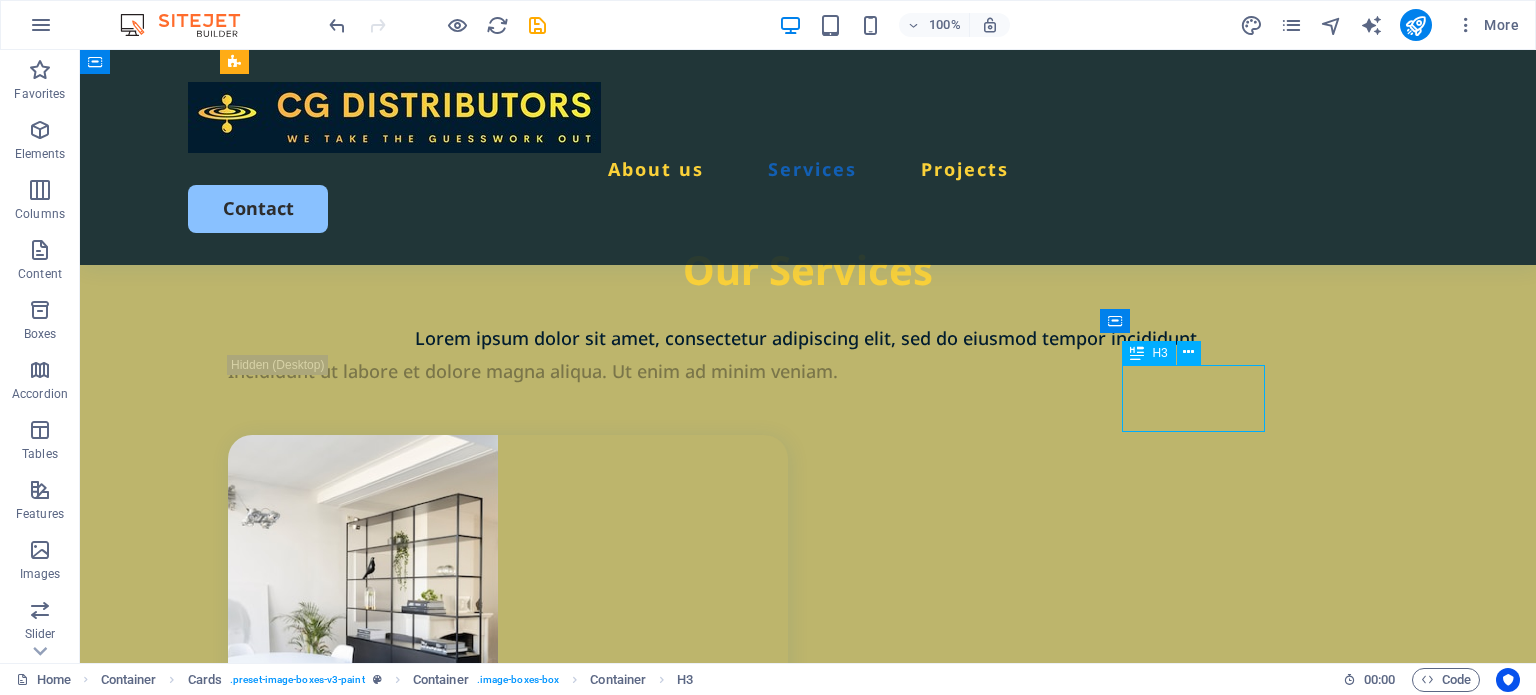 click on "Commercial painting" at bounding box center [519, 2206] 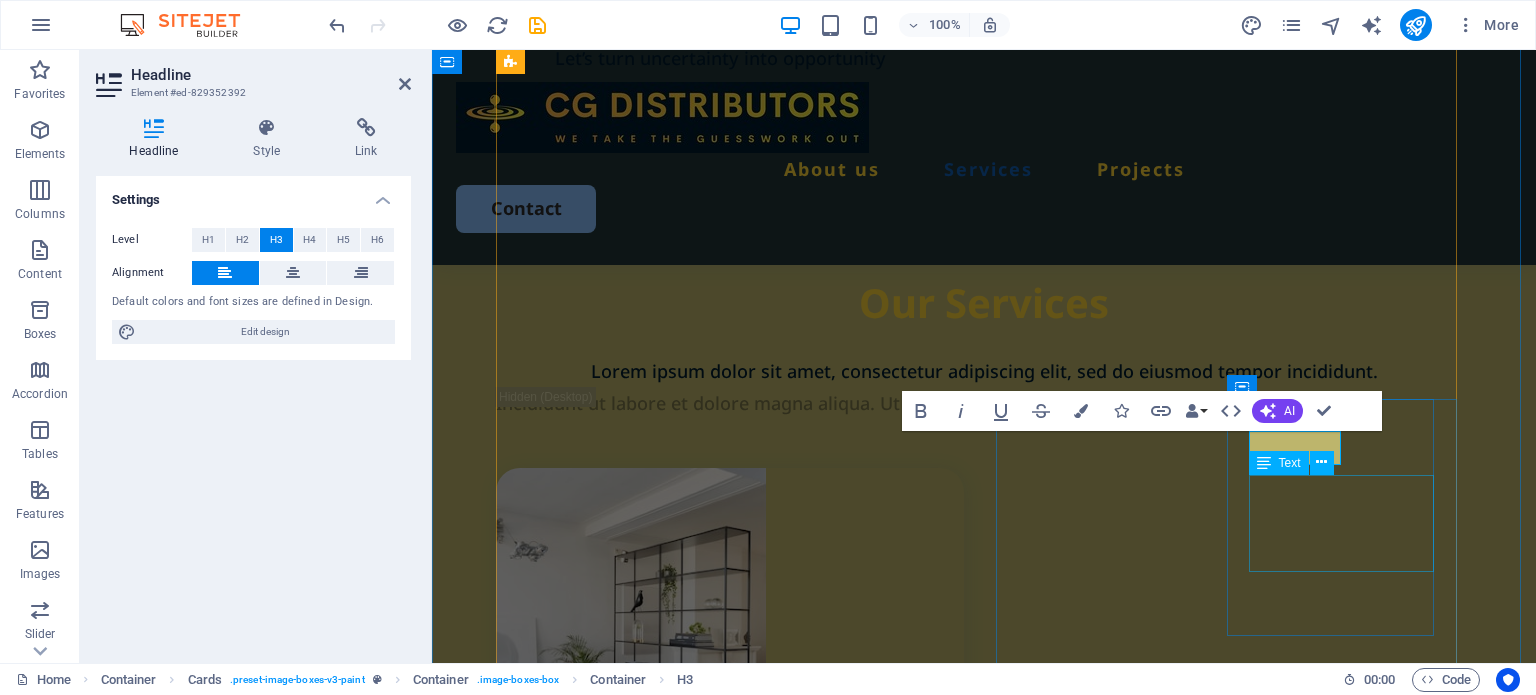 type 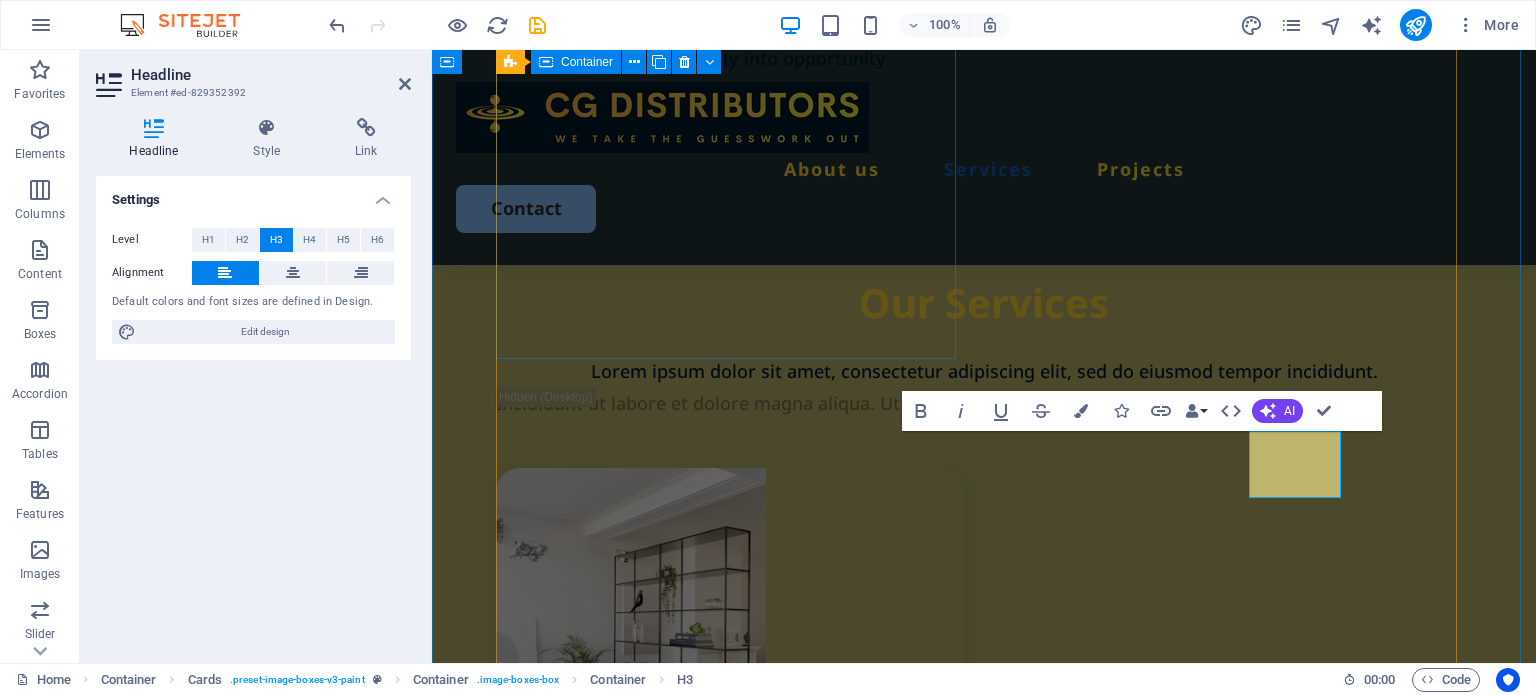 click on "Step One  Source the product. We have our own team in China. Ones we have all the info of your product we start looking.  Book Now" at bounding box center [730, 721] 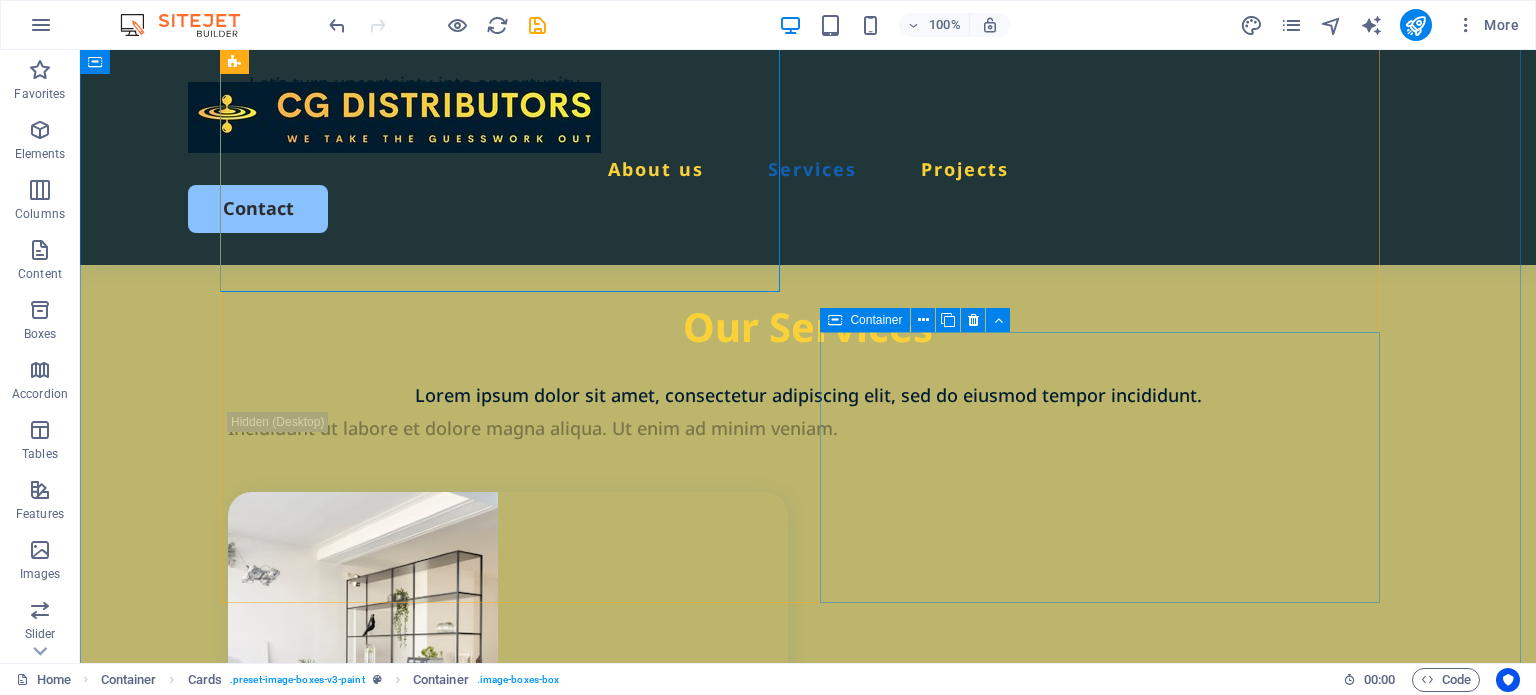scroll, scrollTop: 1988, scrollLeft: 0, axis: vertical 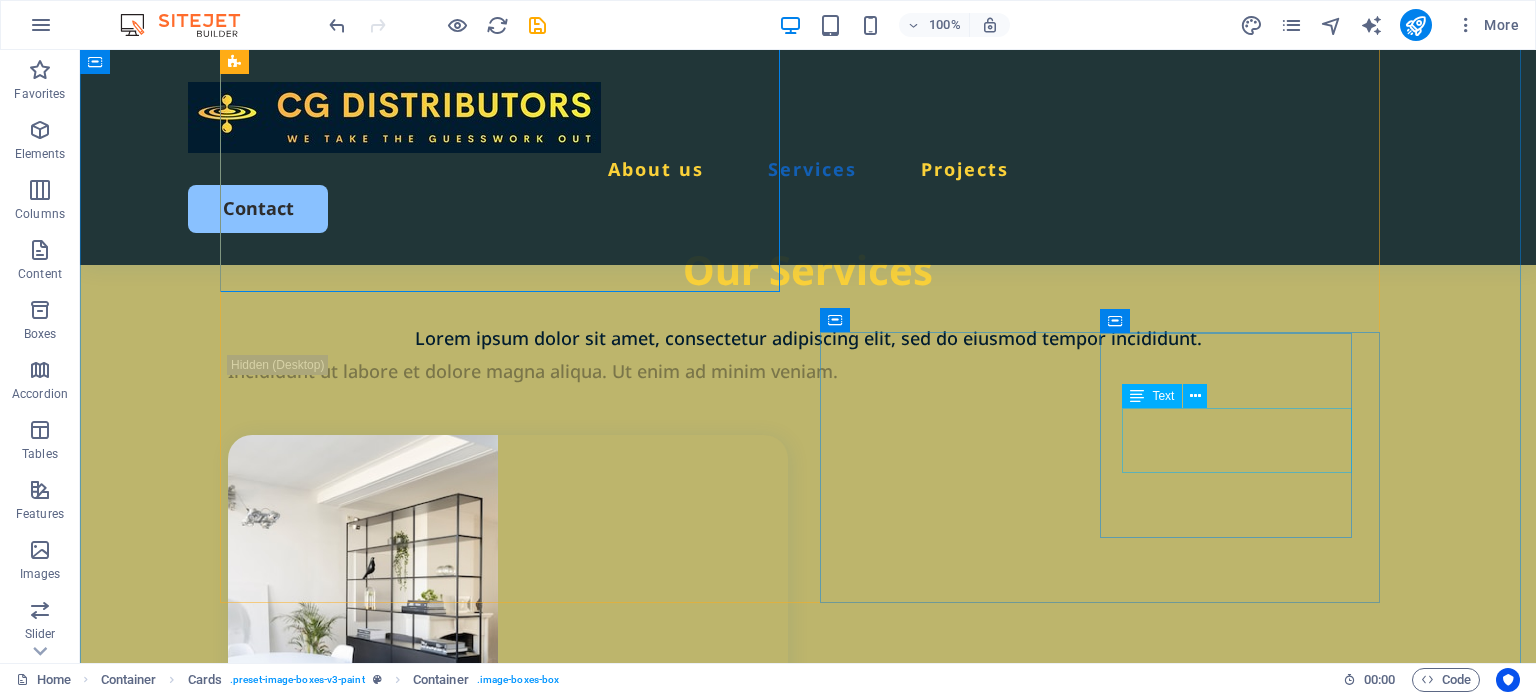 click on "Lorem ipsum dolor sit amet, consectetur elit." at bounding box center (519, 2249) 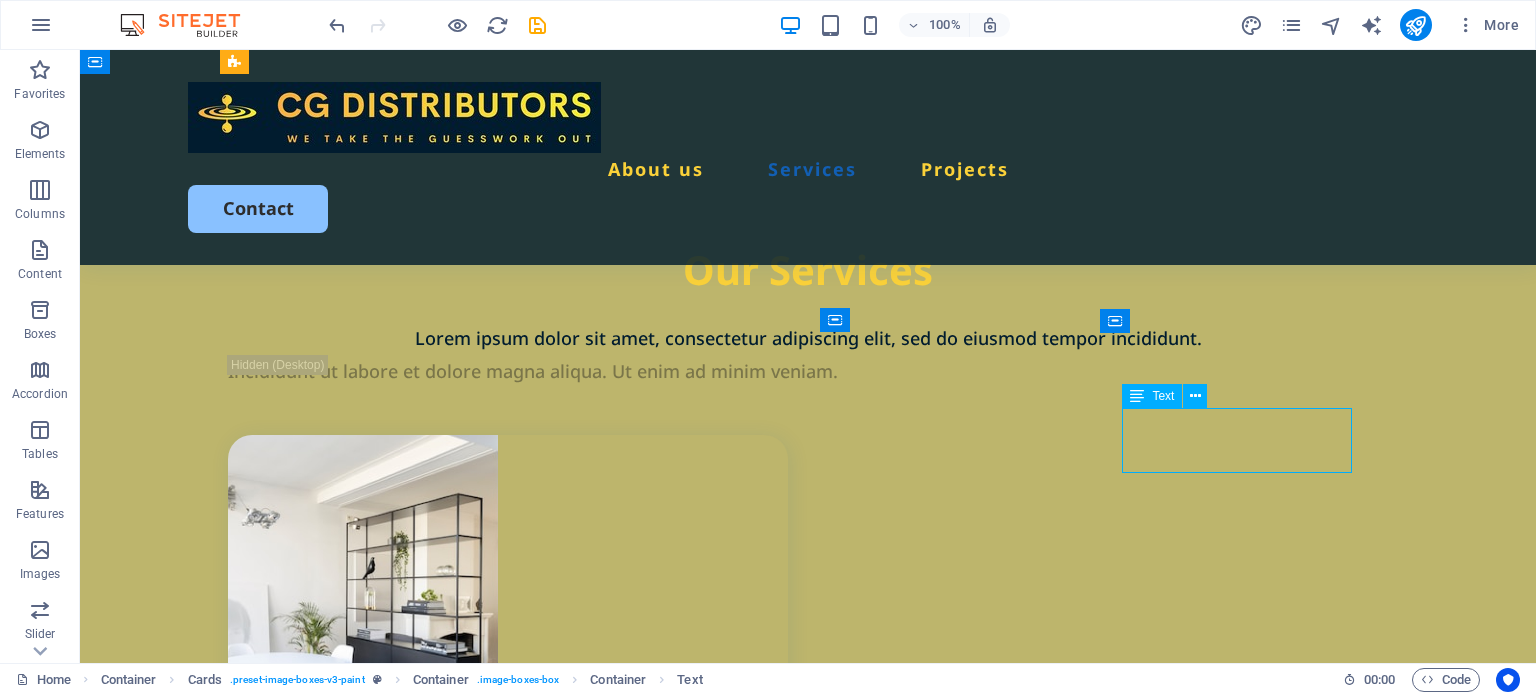 click on "Lorem ipsum dolor sit amet, consectetur elit." at bounding box center (519, 2249) 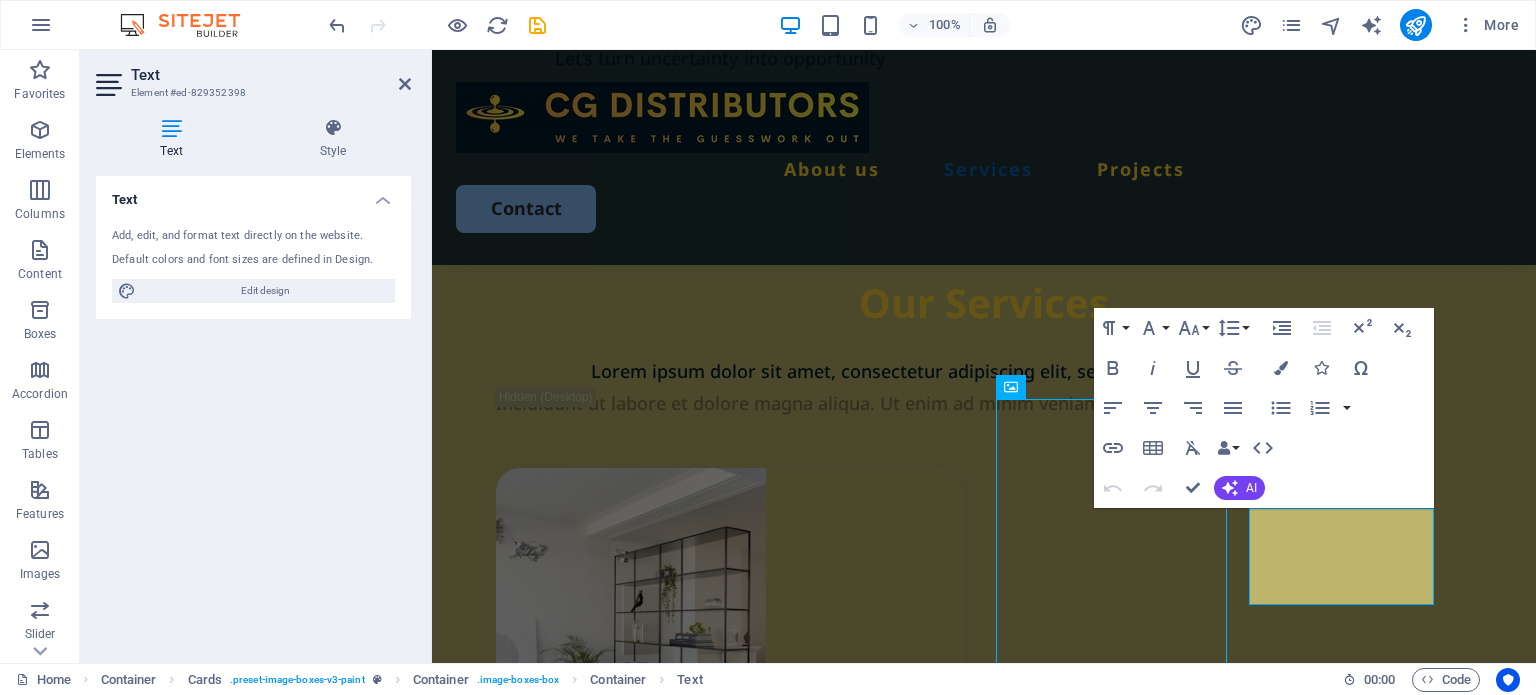 scroll, scrollTop: 1988, scrollLeft: 0, axis: vertical 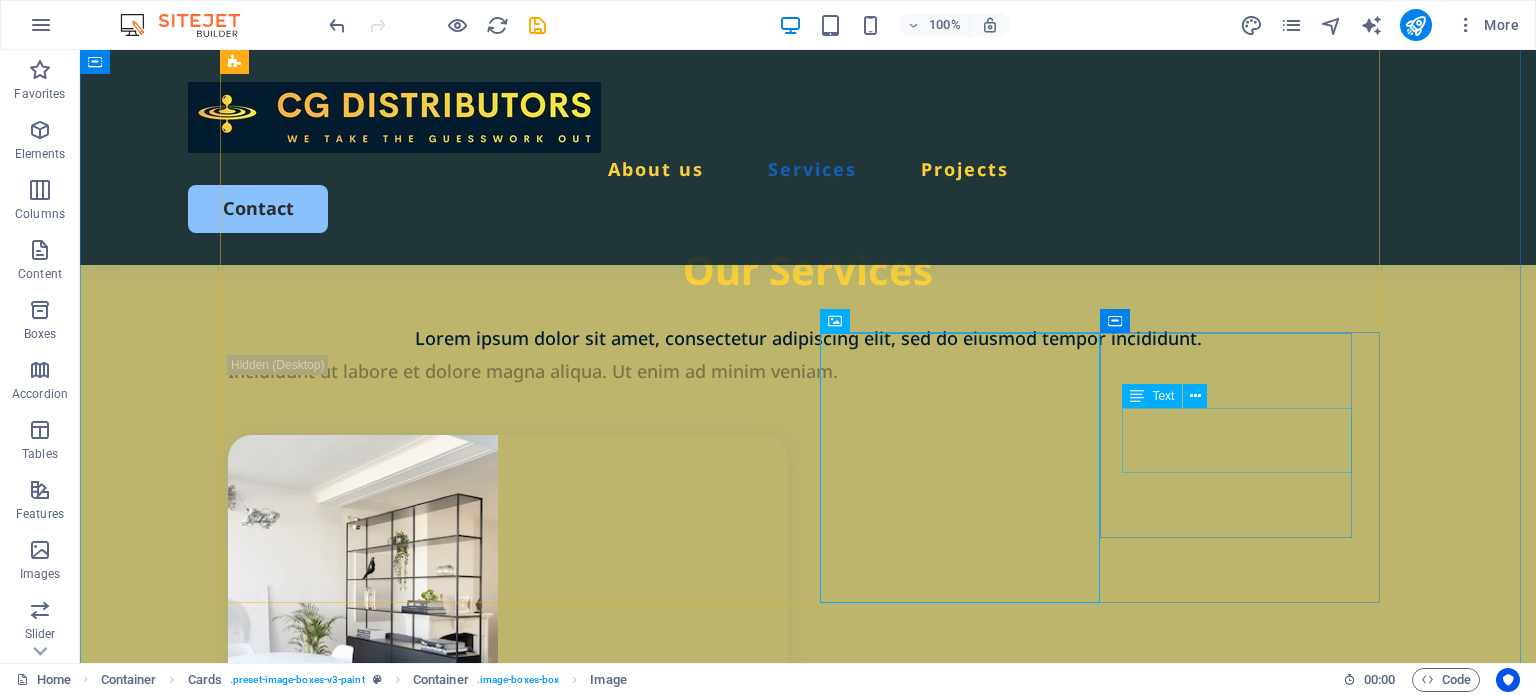 click on "Lorem ipsum dolor sit amet, consectetur elit." at bounding box center (519, 2249) 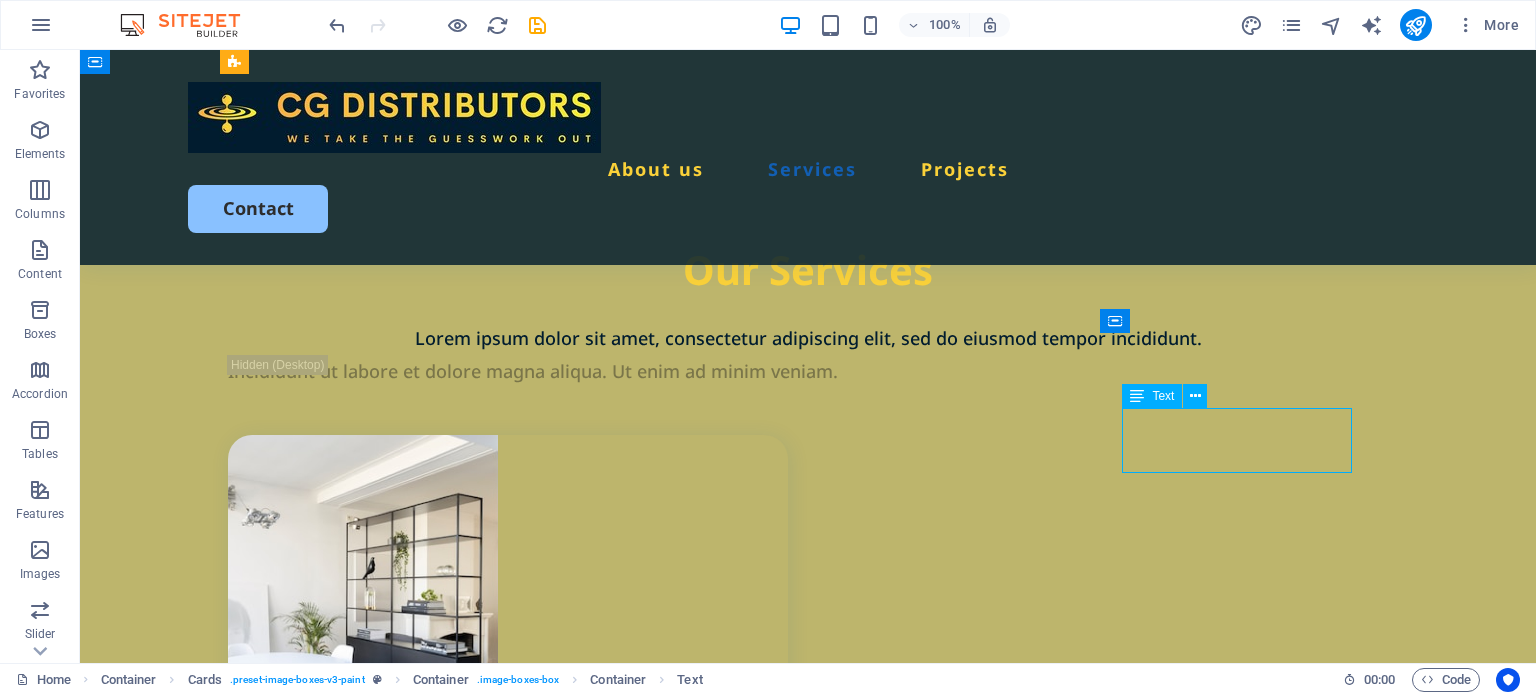 click on "Lorem ipsum dolor sit amet, consectetur elit." at bounding box center (519, 2249) 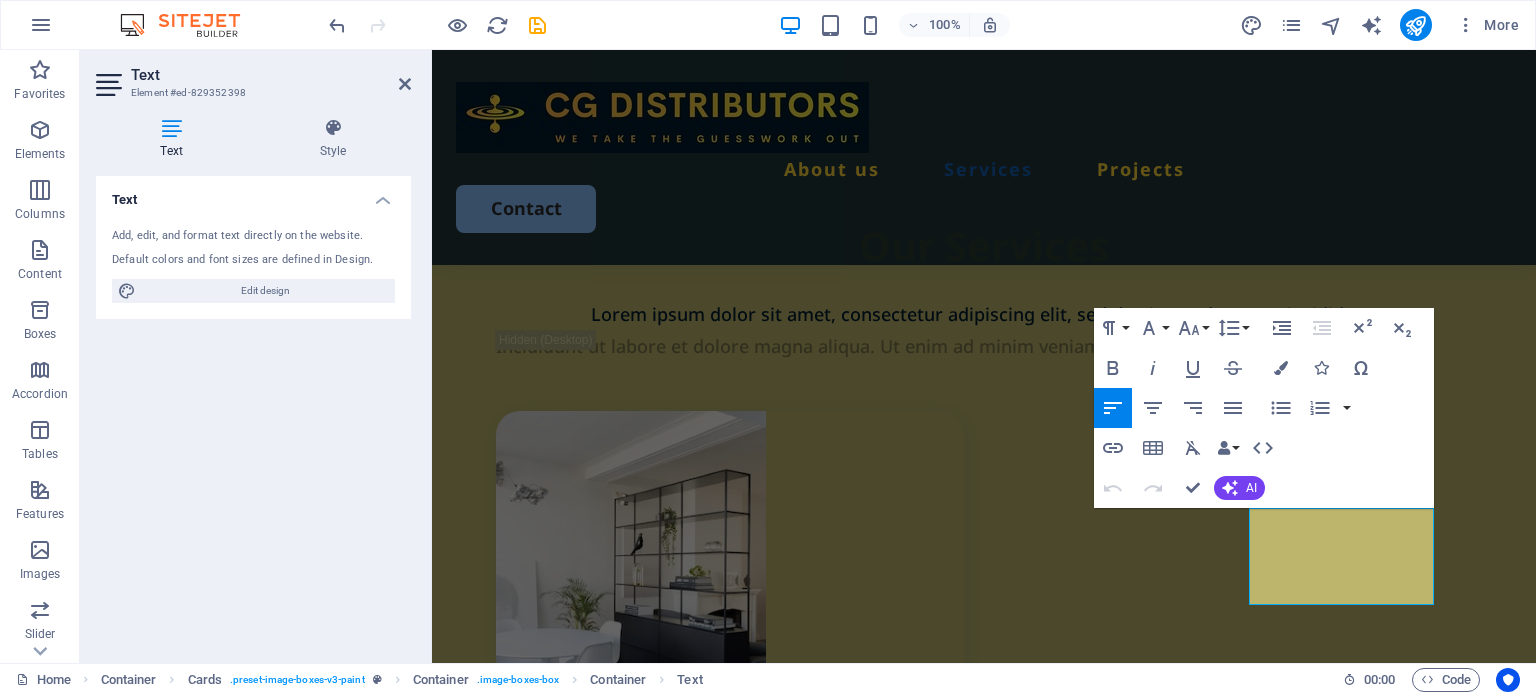 scroll, scrollTop: 1931, scrollLeft: 0, axis: vertical 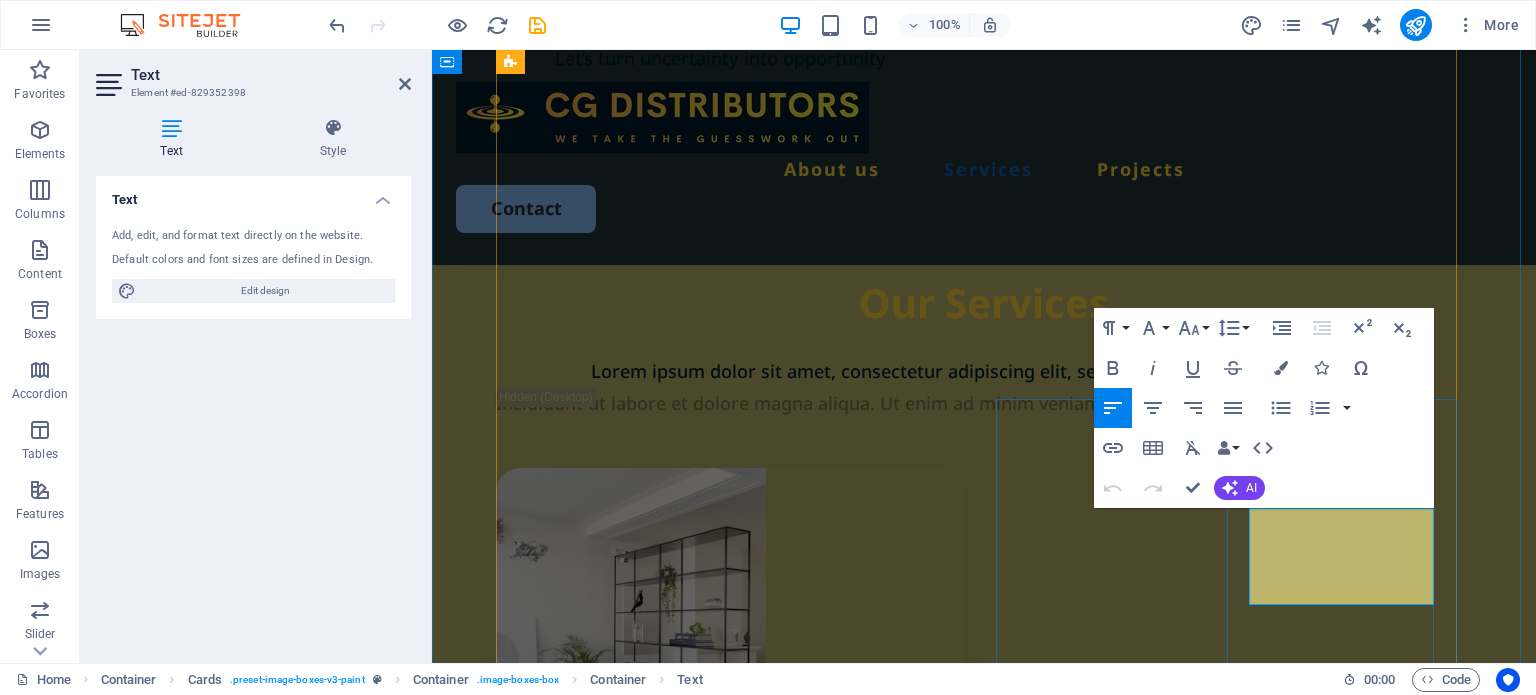click on "Lorem ipsum dolor sit amet, consectetur elit." at bounding box center [741, 2346] 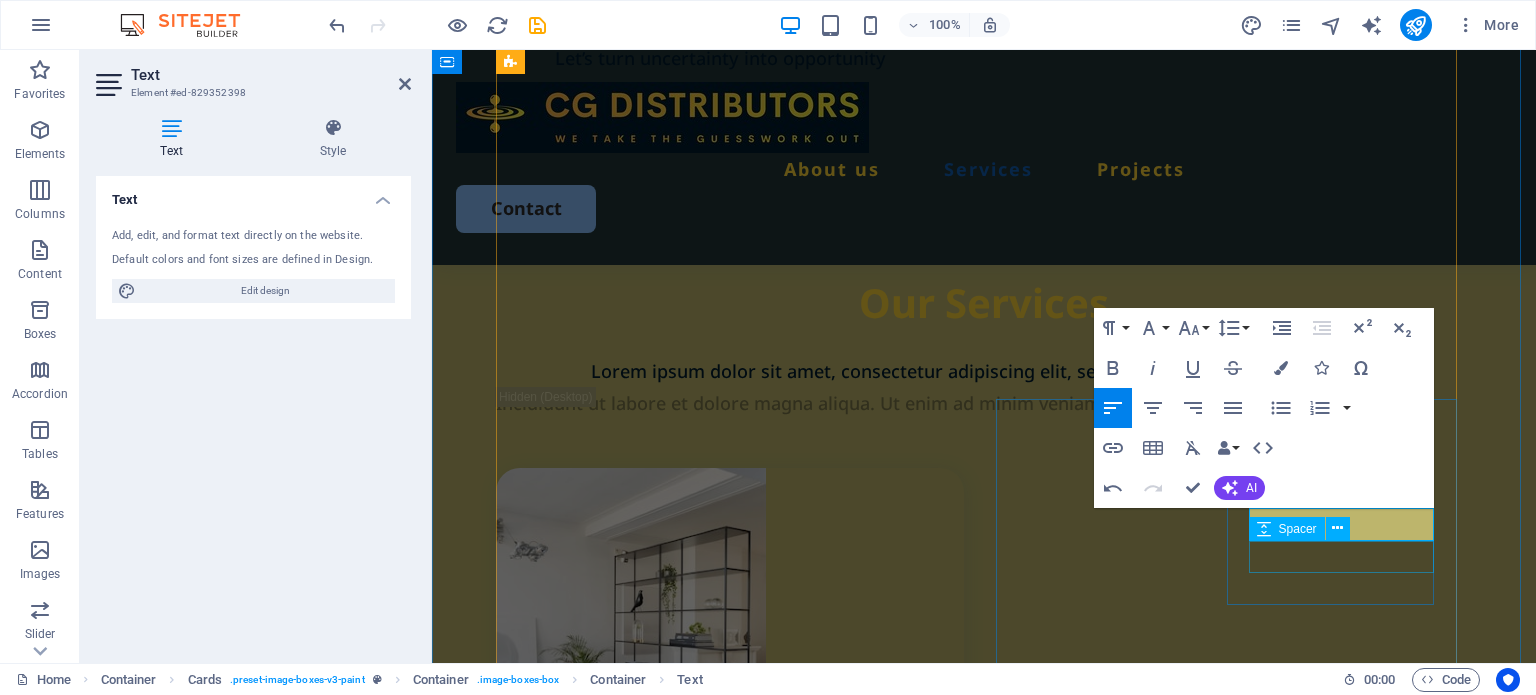 type 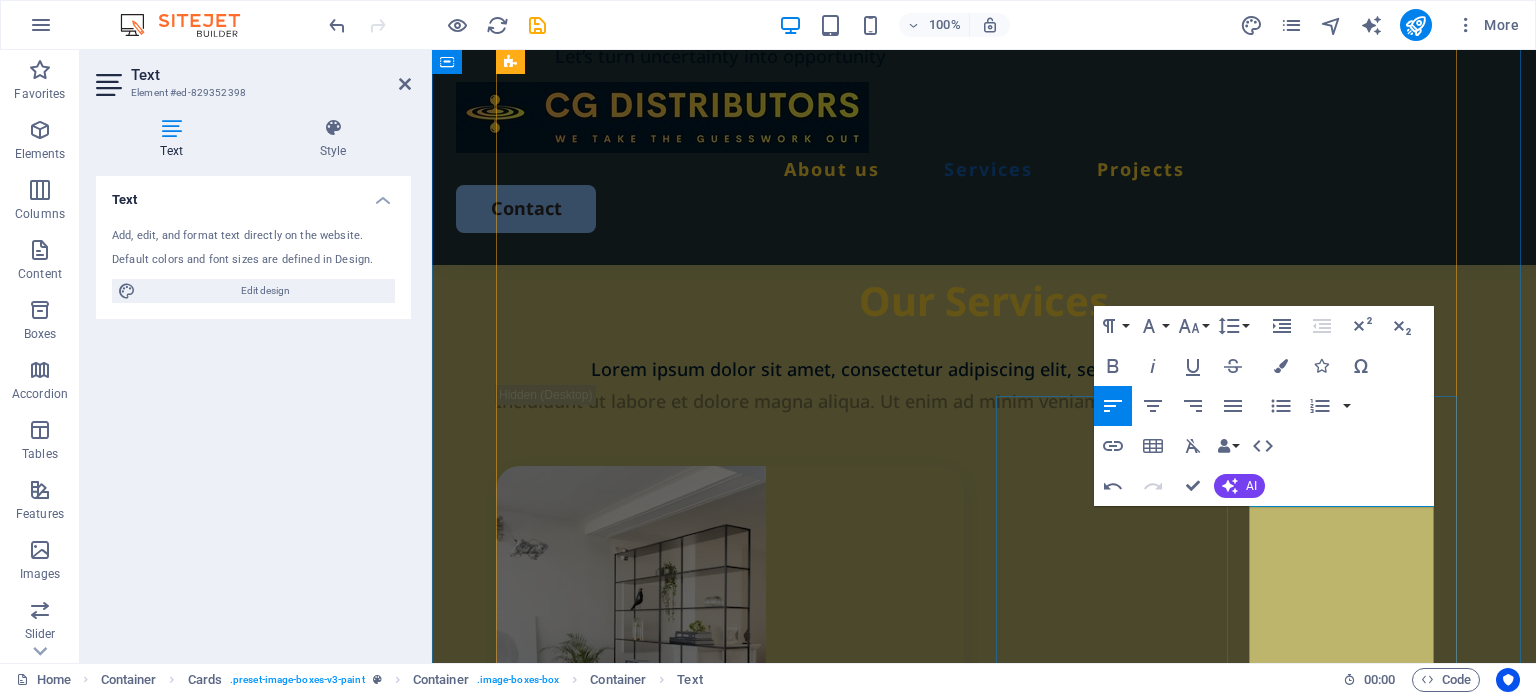 scroll, scrollTop: 1965, scrollLeft: 0, axis: vertical 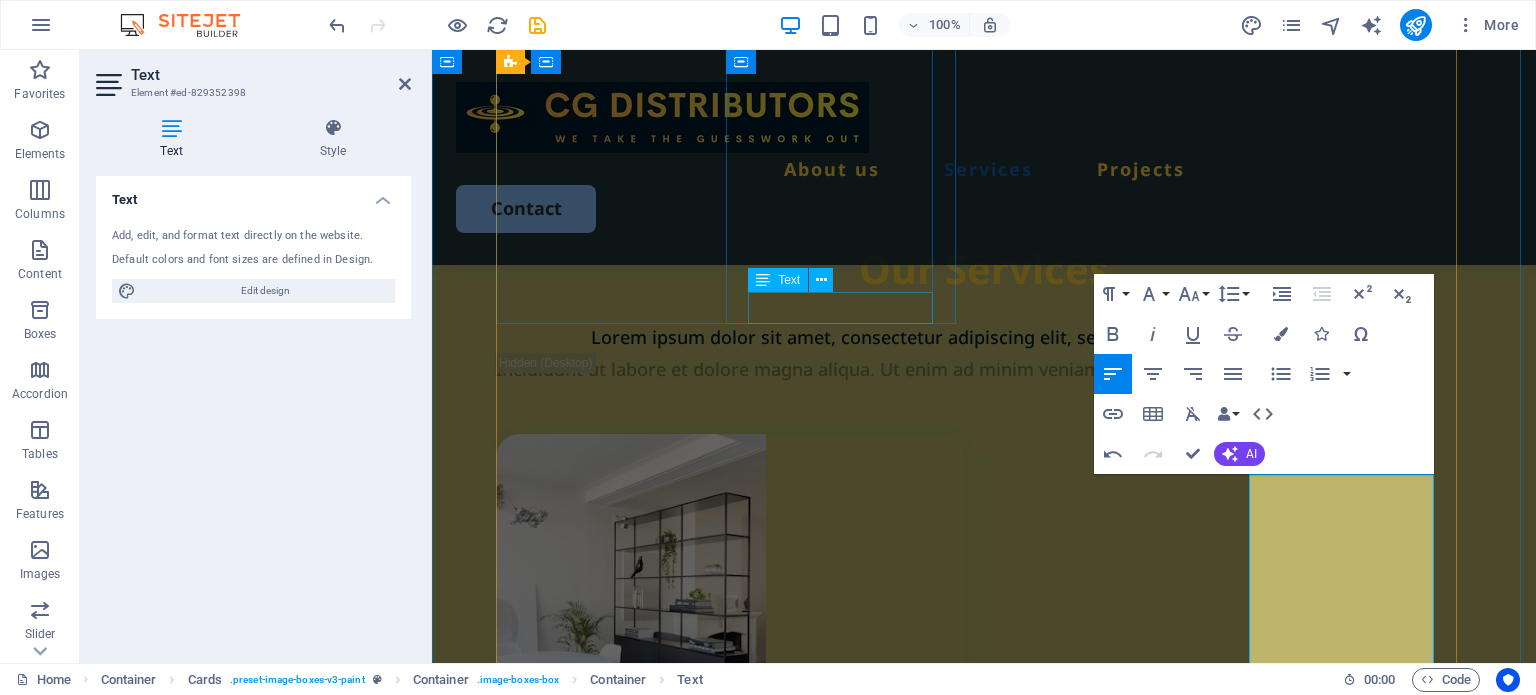 click on "Book Now" at bounding box center (741, 924) 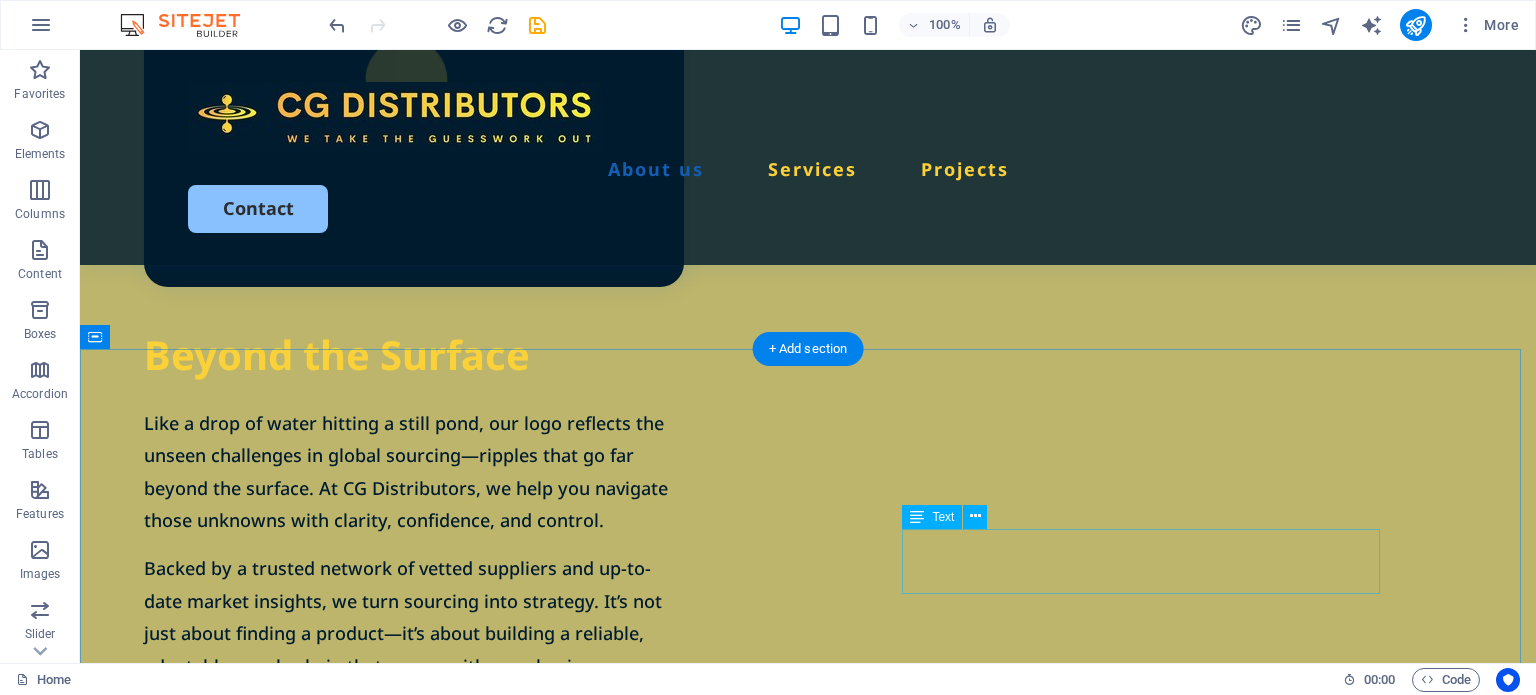 scroll, scrollTop: 1700, scrollLeft: 0, axis: vertical 